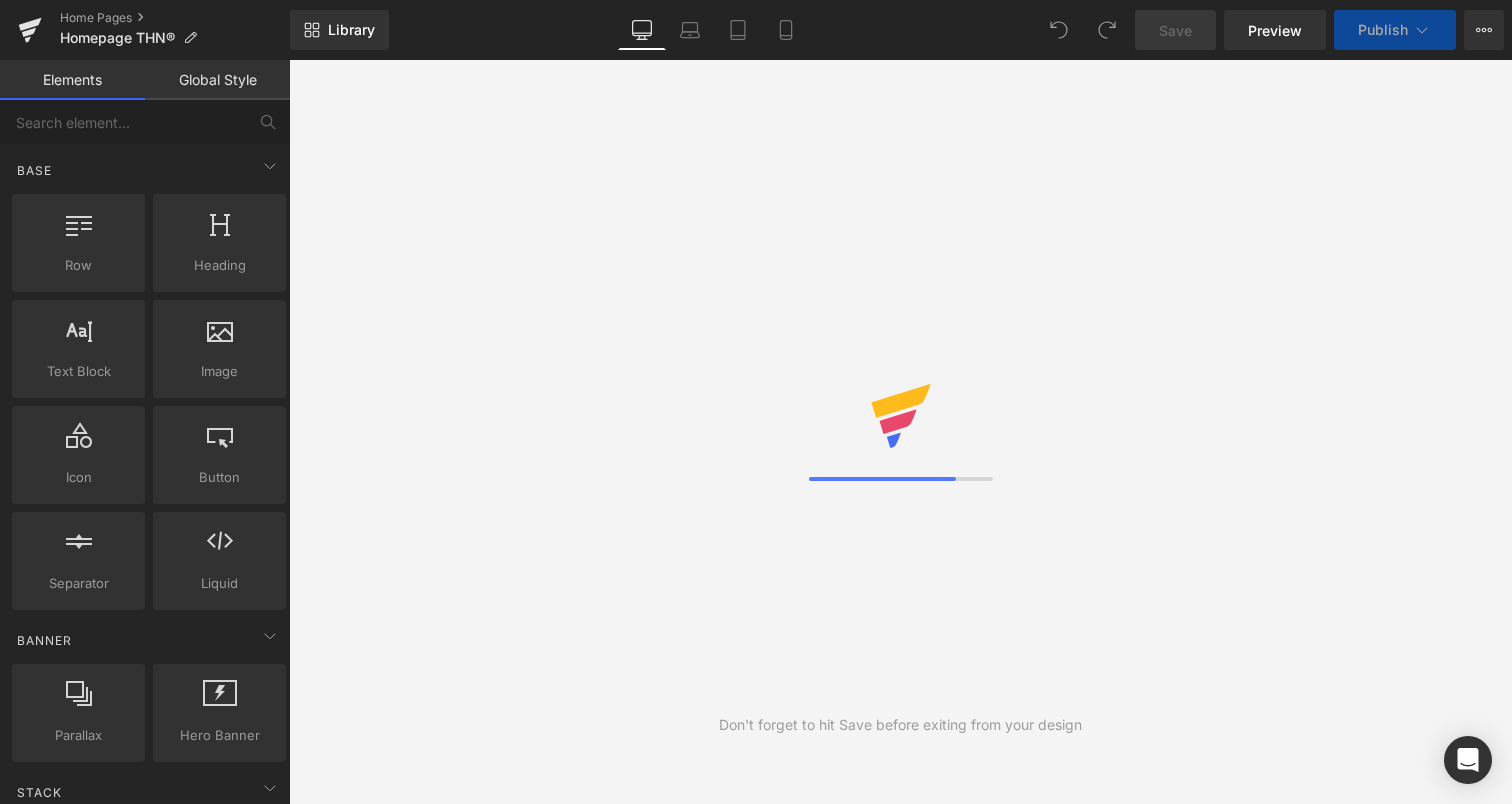 scroll, scrollTop: 0, scrollLeft: 0, axis: both 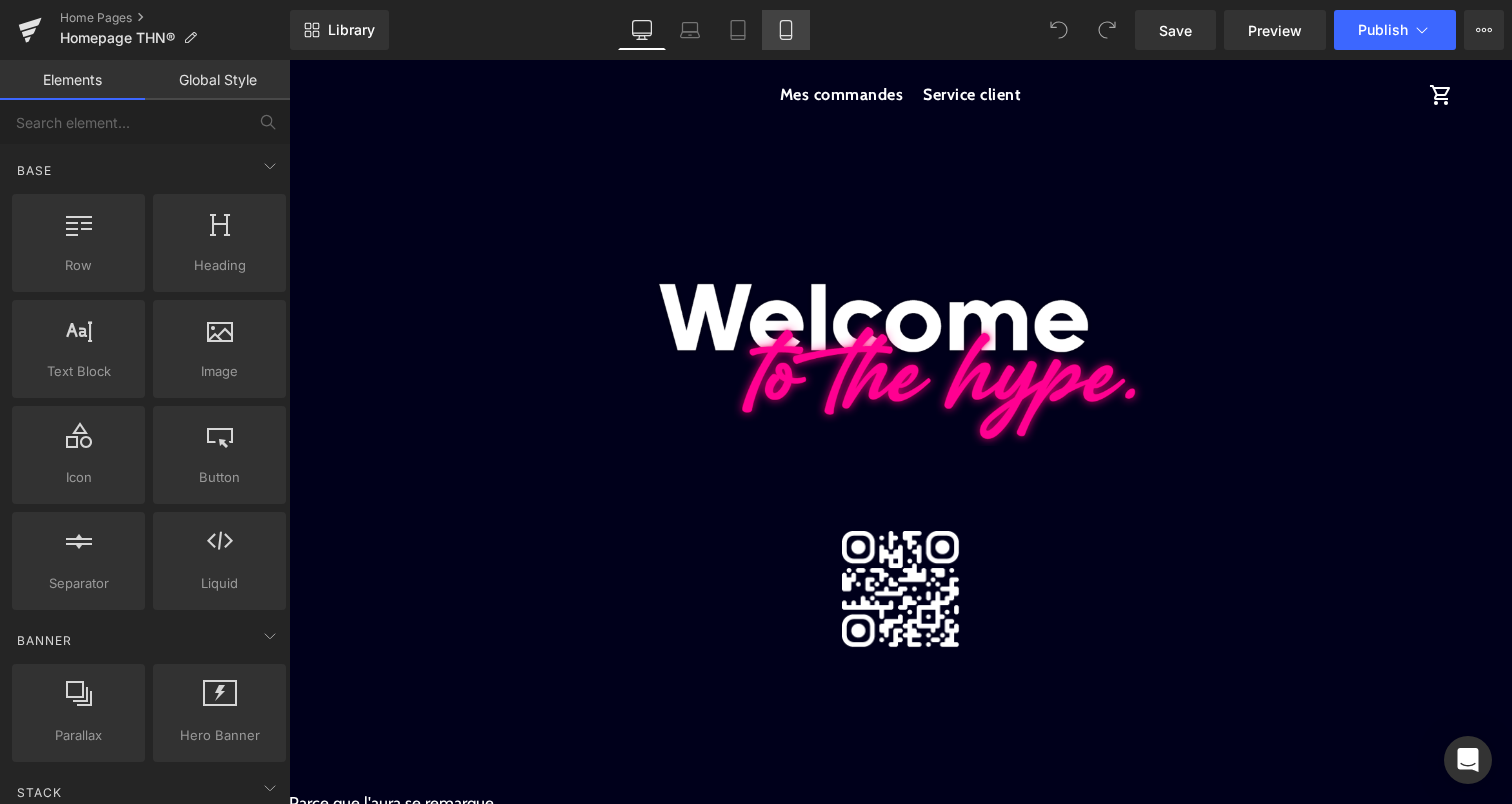 click on "Mobile" at bounding box center (786, 30) 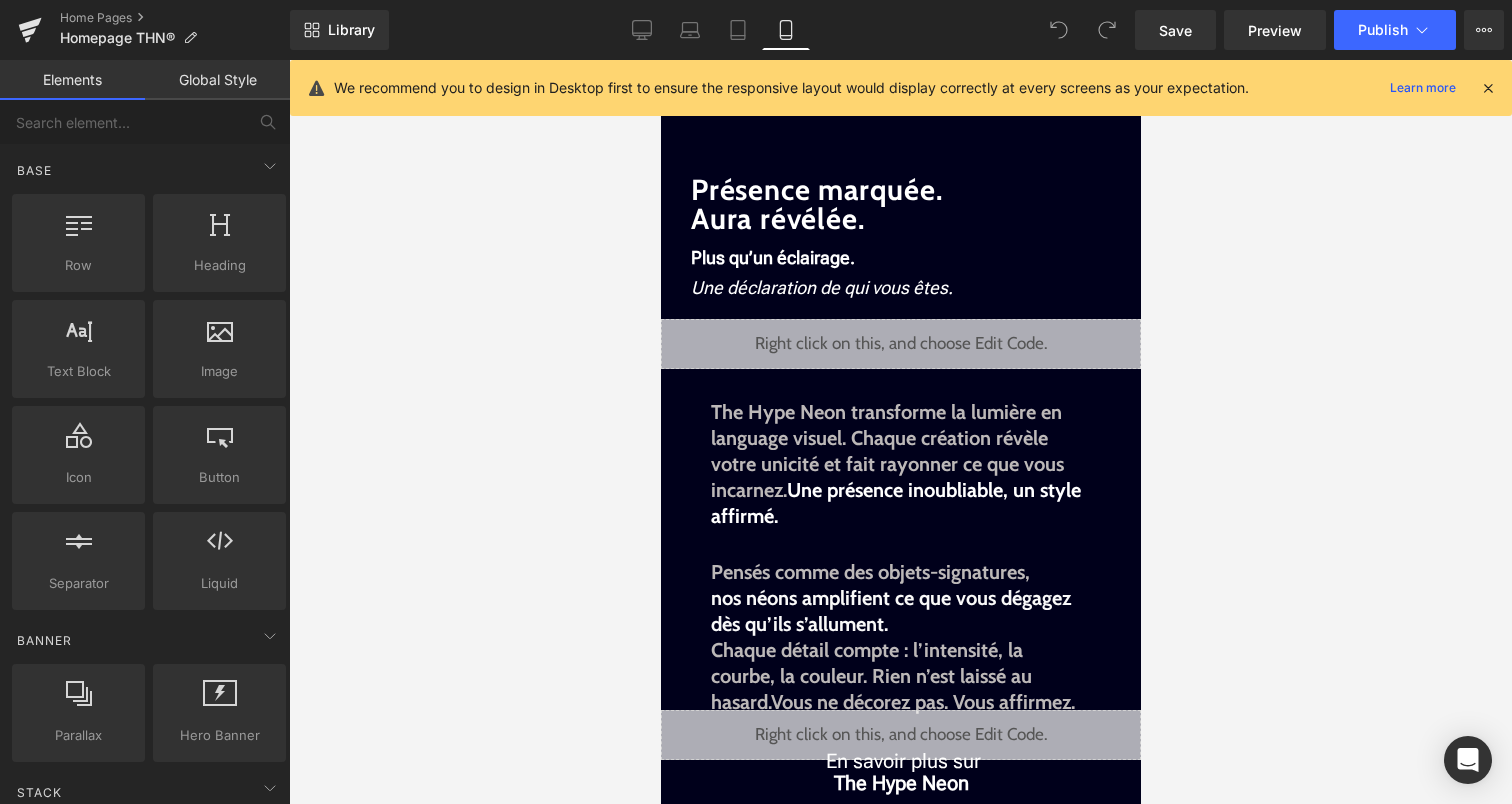 click at bounding box center [1488, 88] 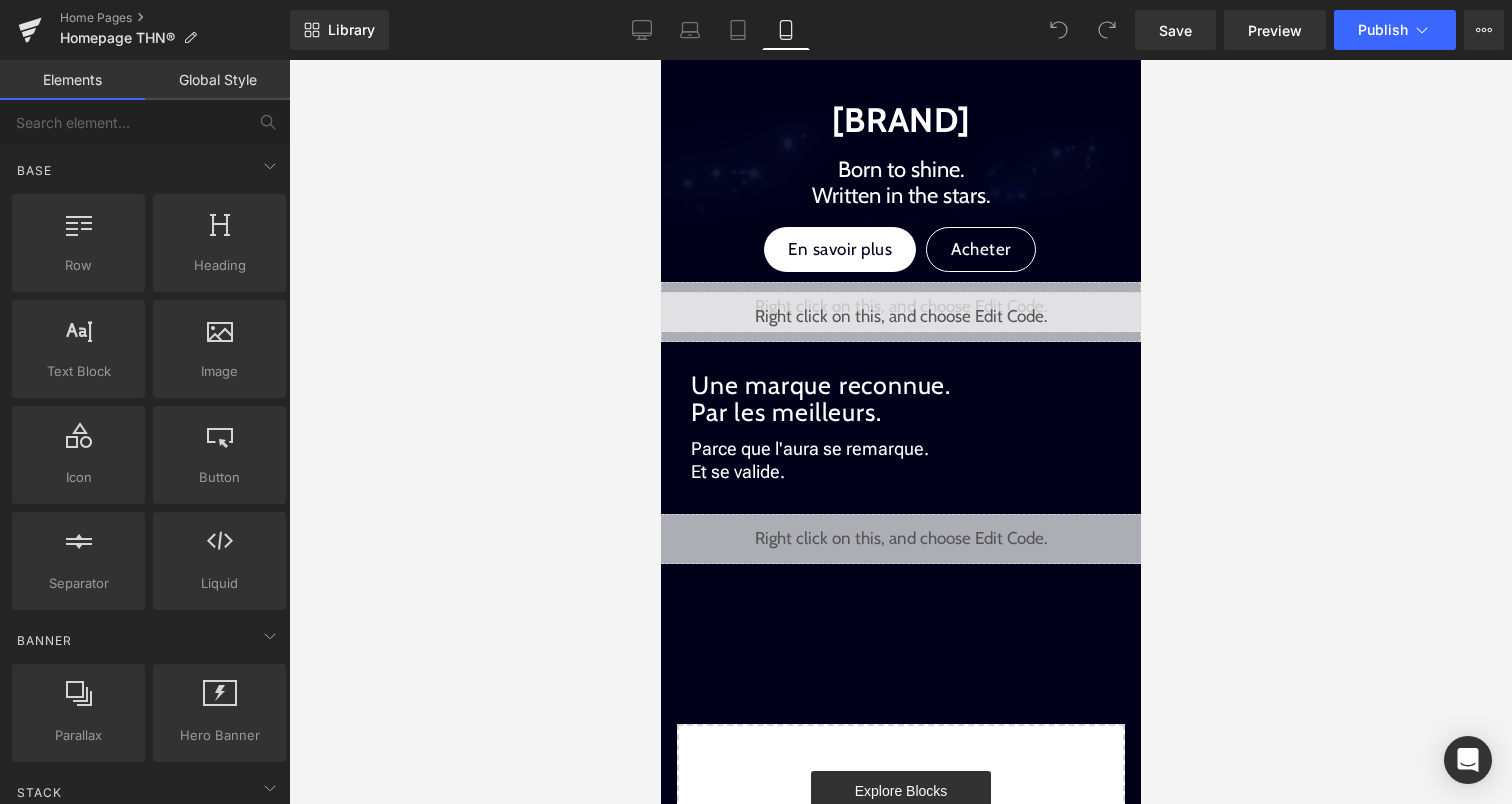 scroll, scrollTop: 1969, scrollLeft: 0, axis: vertical 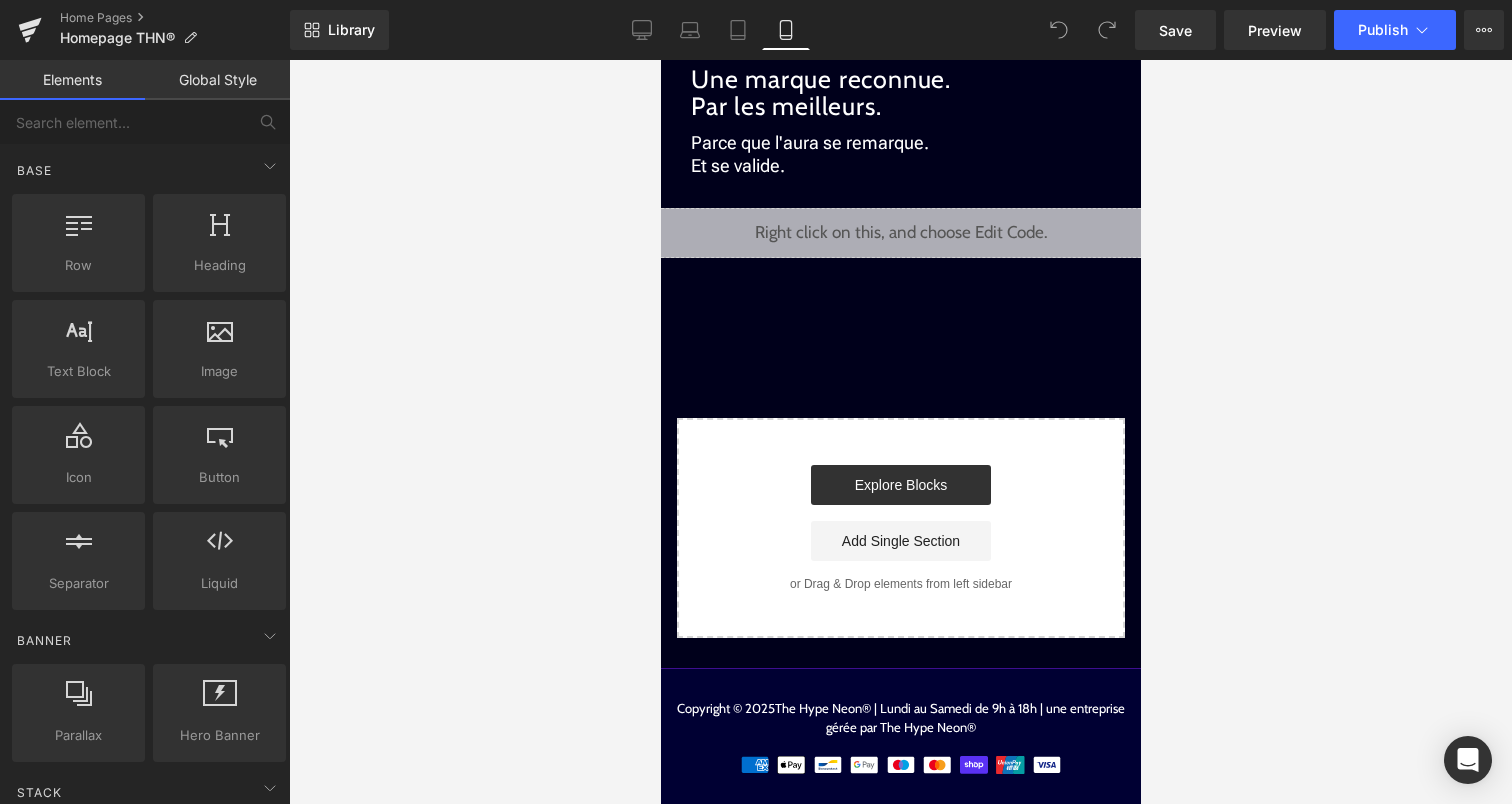 click on "Start building your page
Explore Blocks
Add Single Section
or Drag & Drop elements from left sidebar" at bounding box center (900, 528) 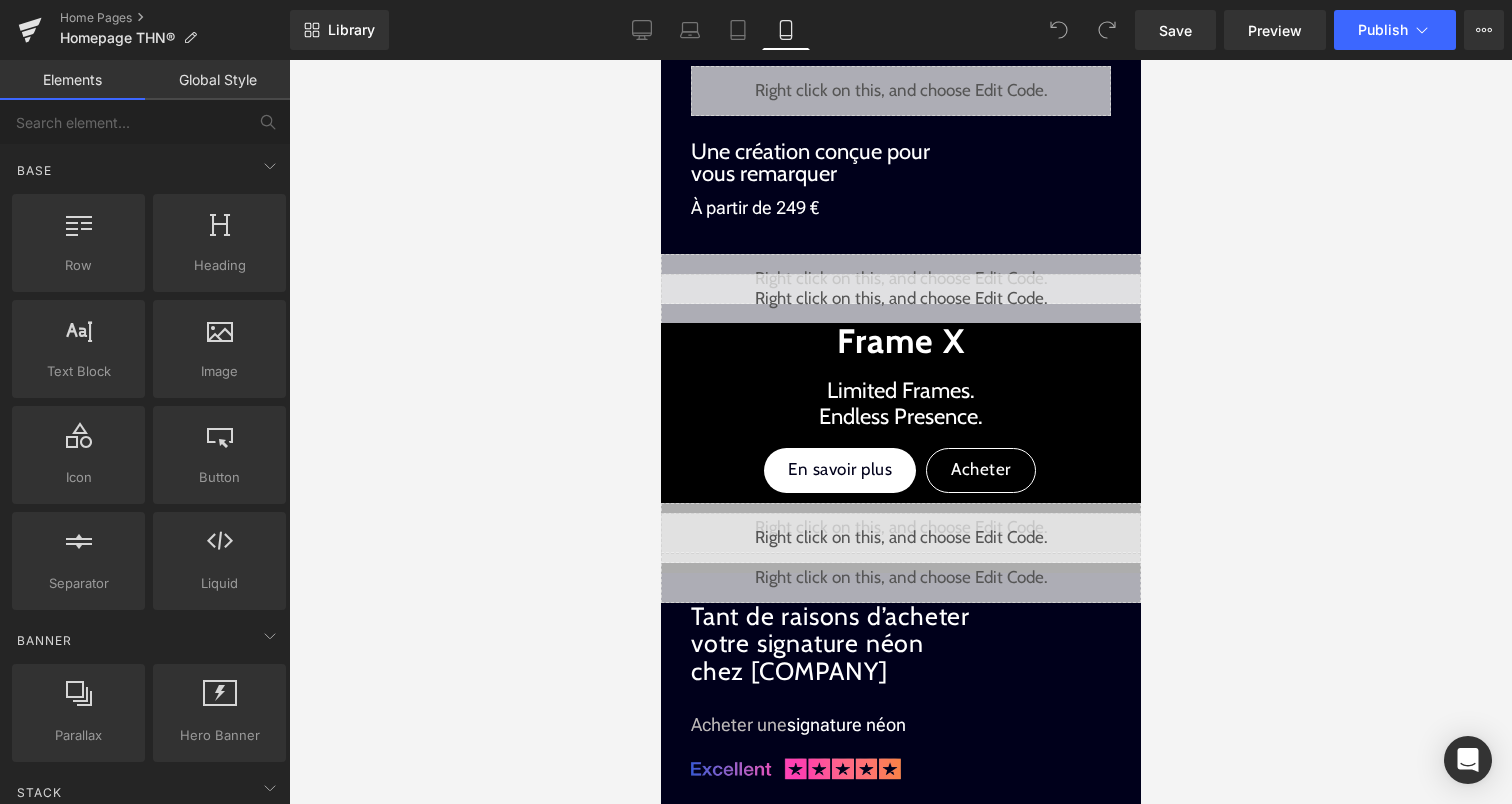 scroll, scrollTop: 798, scrollLeft: 0, axis: vertical 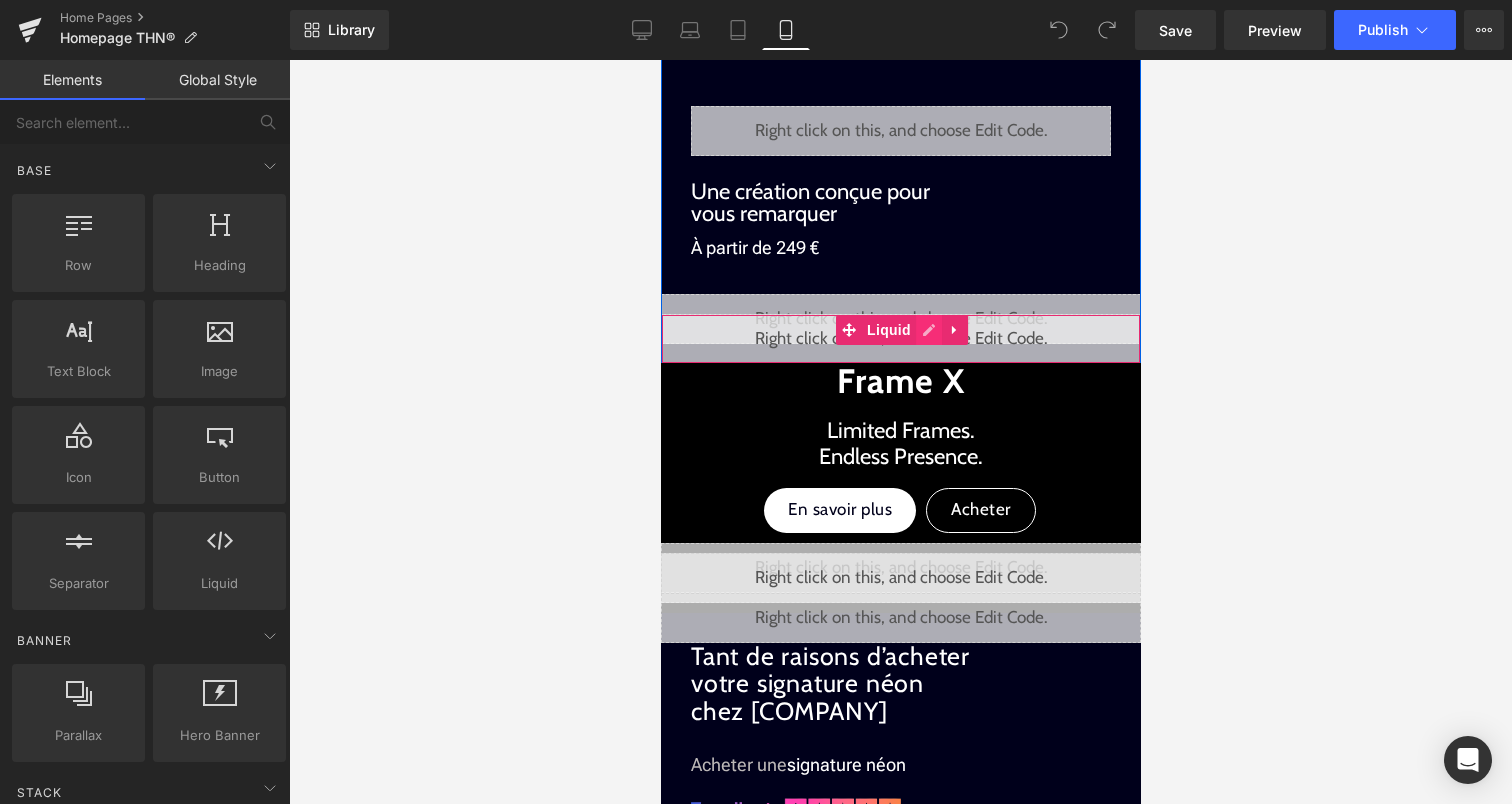 click on "Liquid" at bounding box center [900, 339] 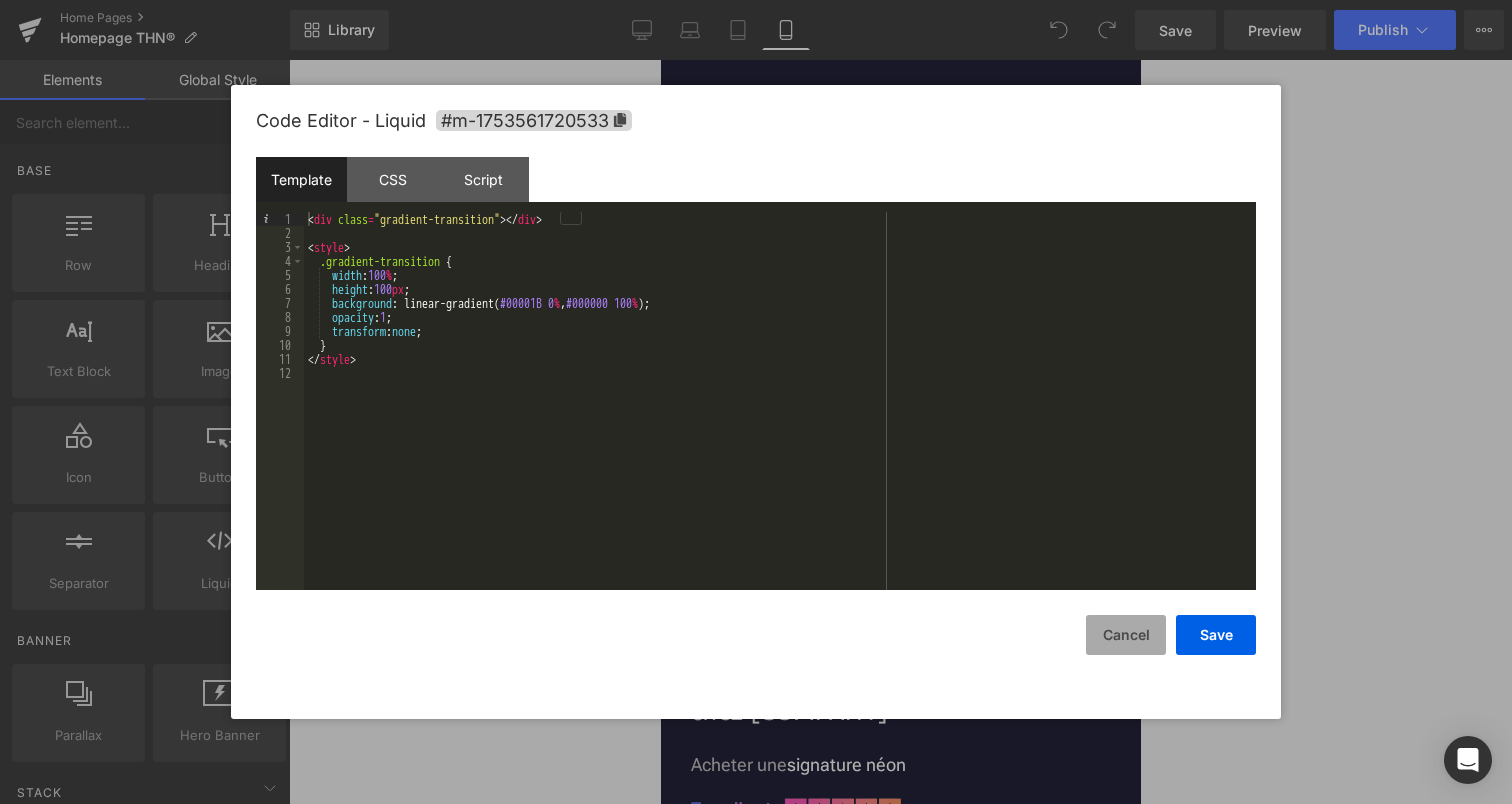 click on "Cancel" at bounding box center [1126, 635] 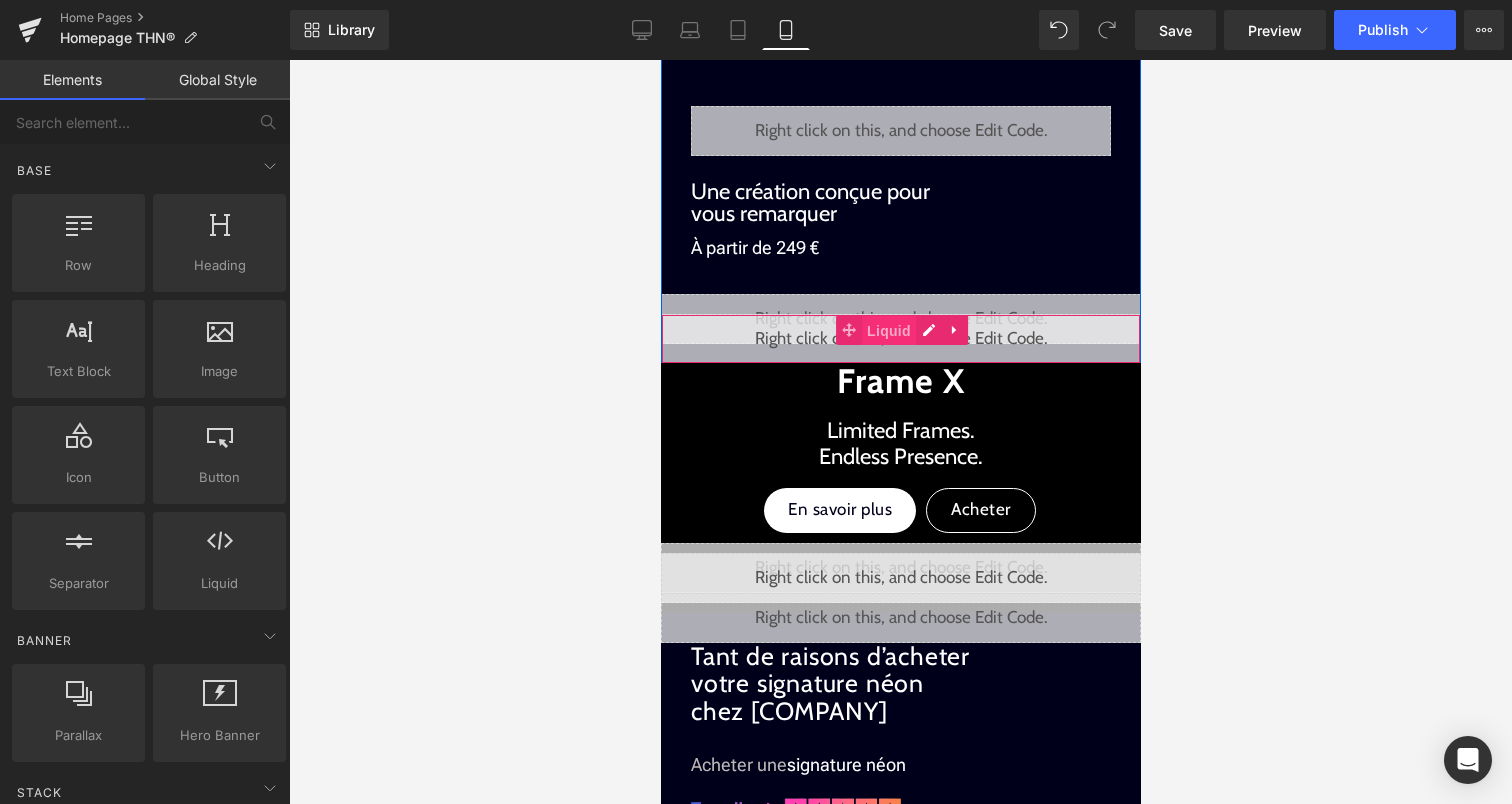 click on "Liquid" at bounding box center [888, 331] 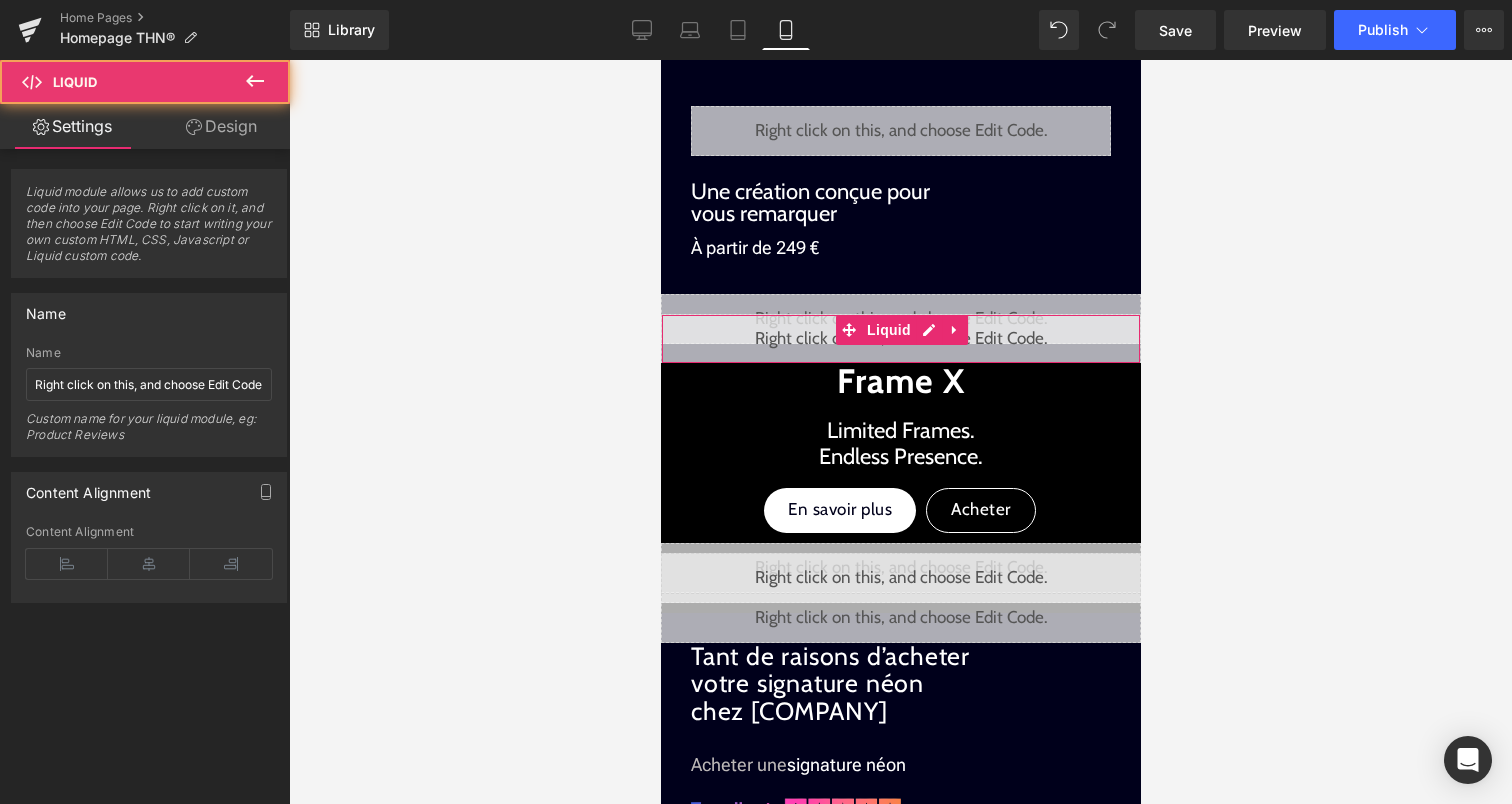 click on "Design" at bounding box center [221, 126] 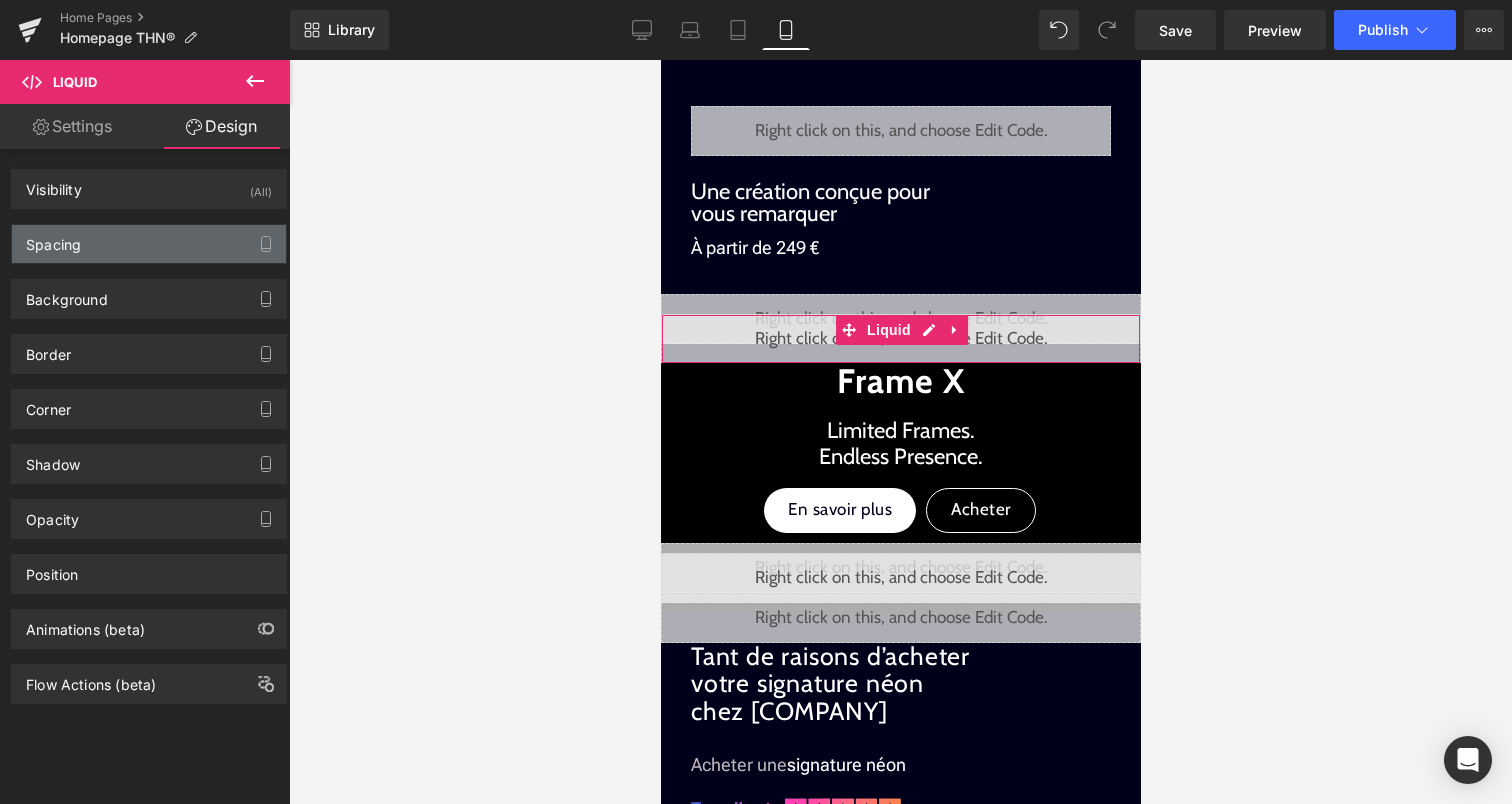 click on "Spacing" at bounding box center [149, 244] 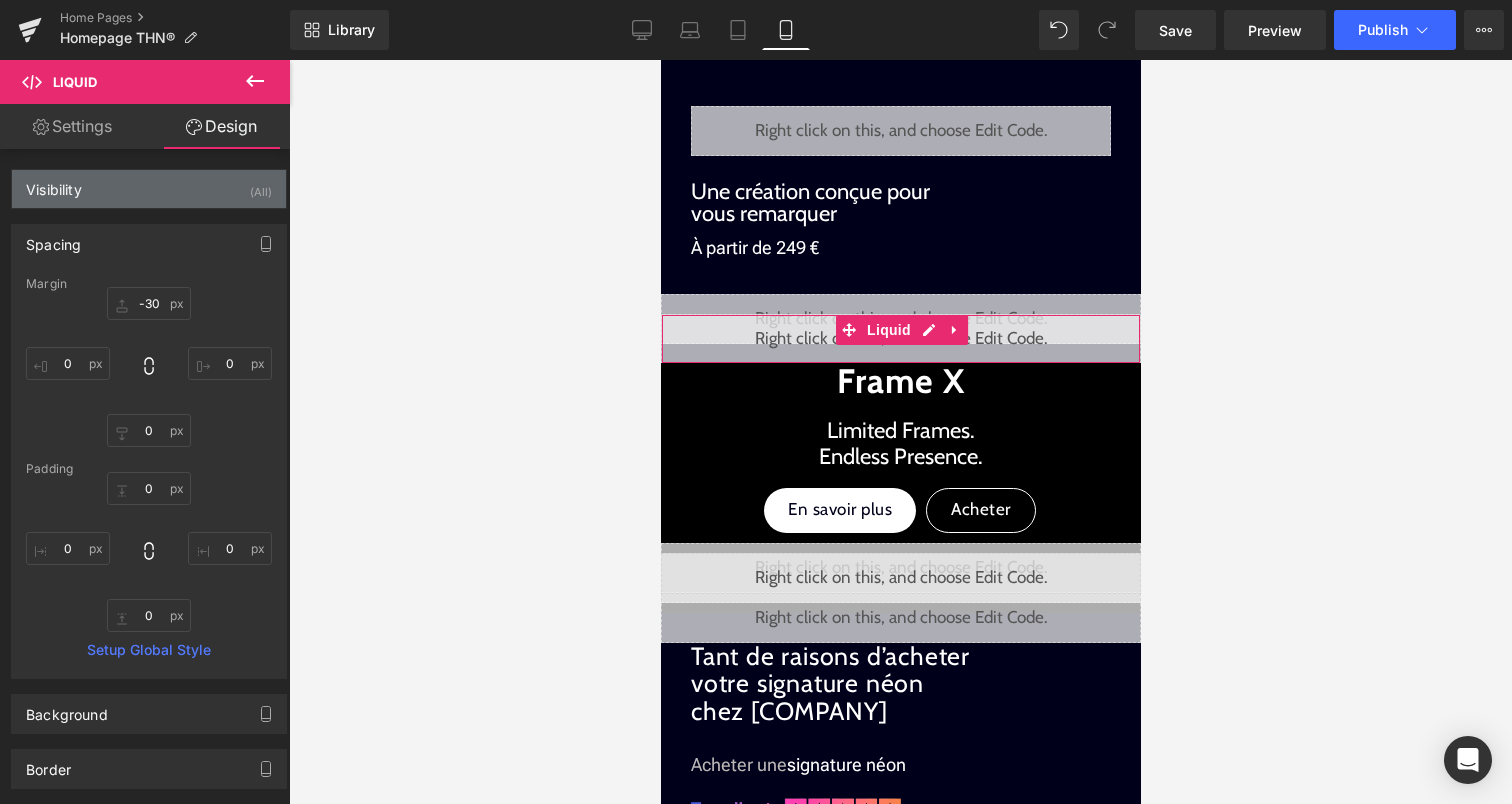 click on "Visibility
(All)" at bounding box center (149, 189) 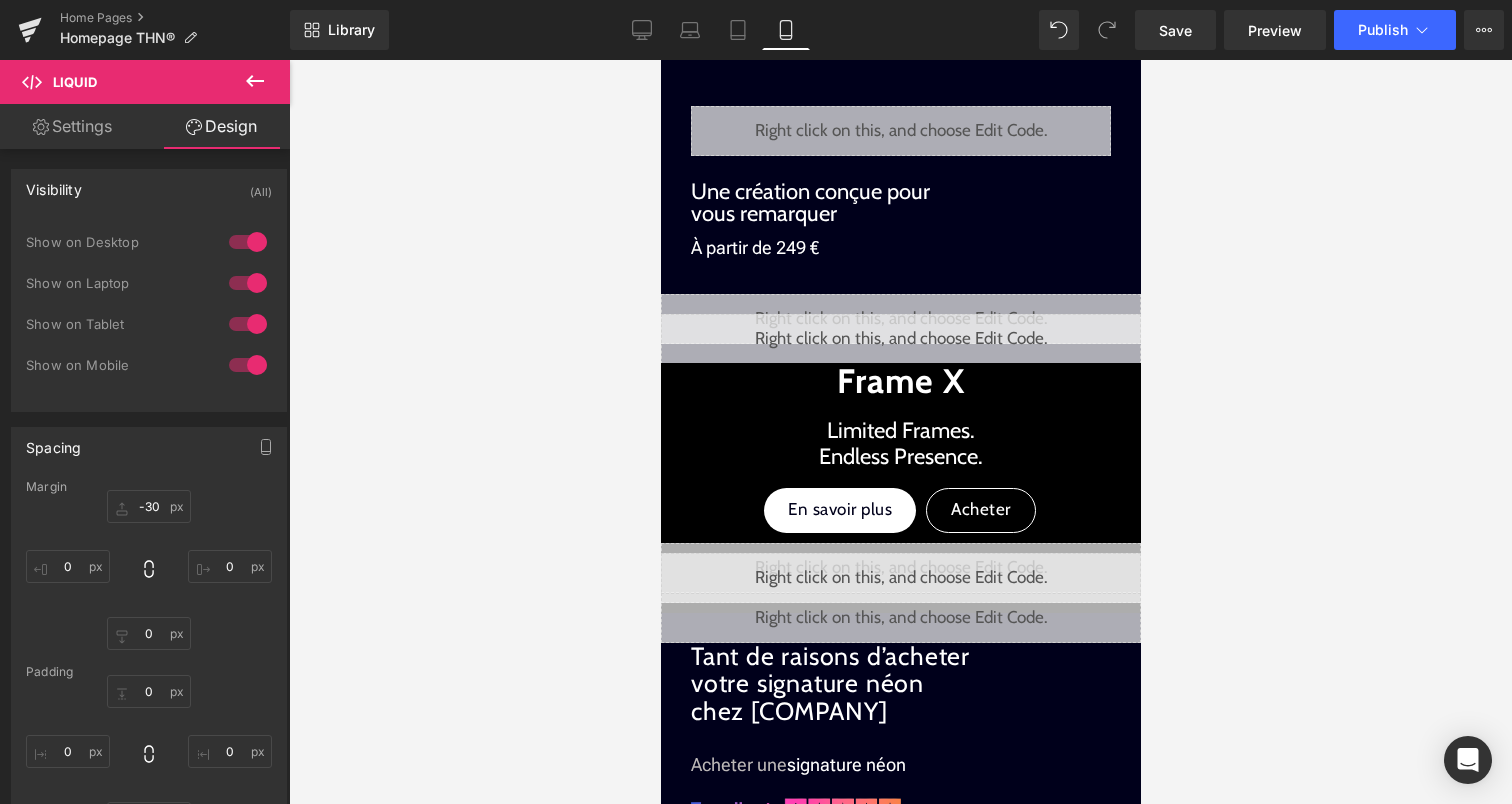 click 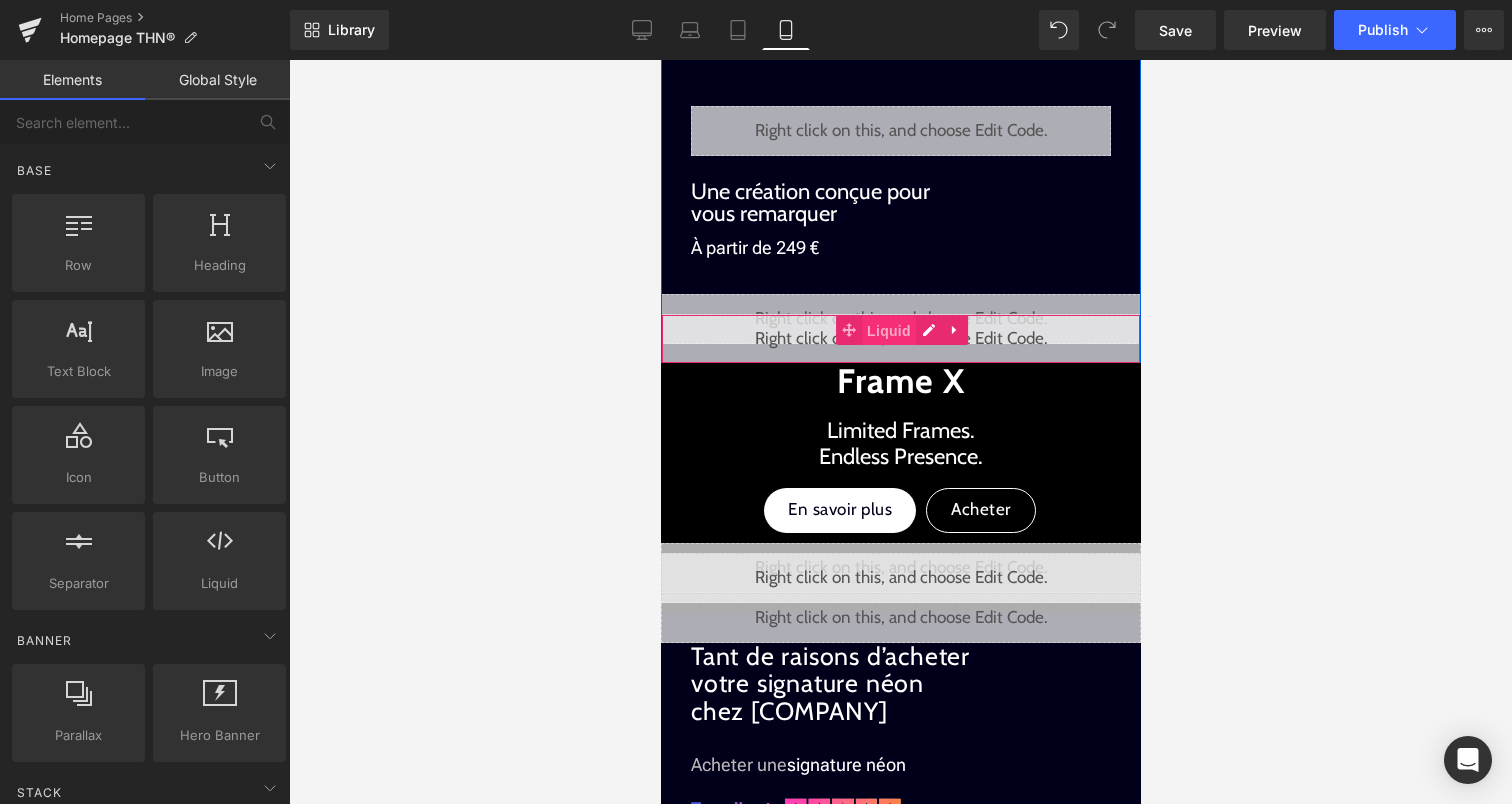 click on "Liquid" at bounding box center [888, 331] 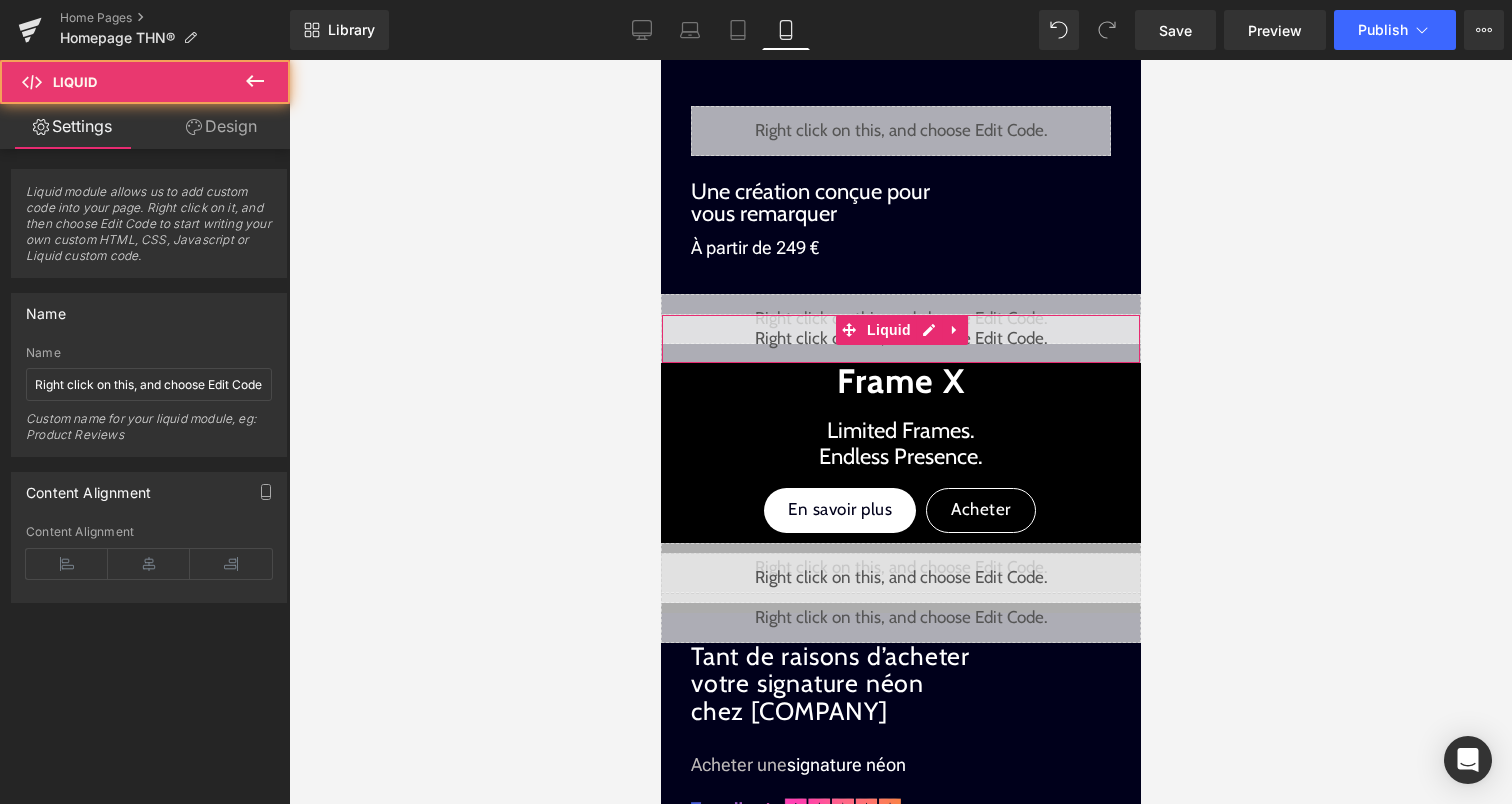 click on "Design" at bounding box center (221, 126) 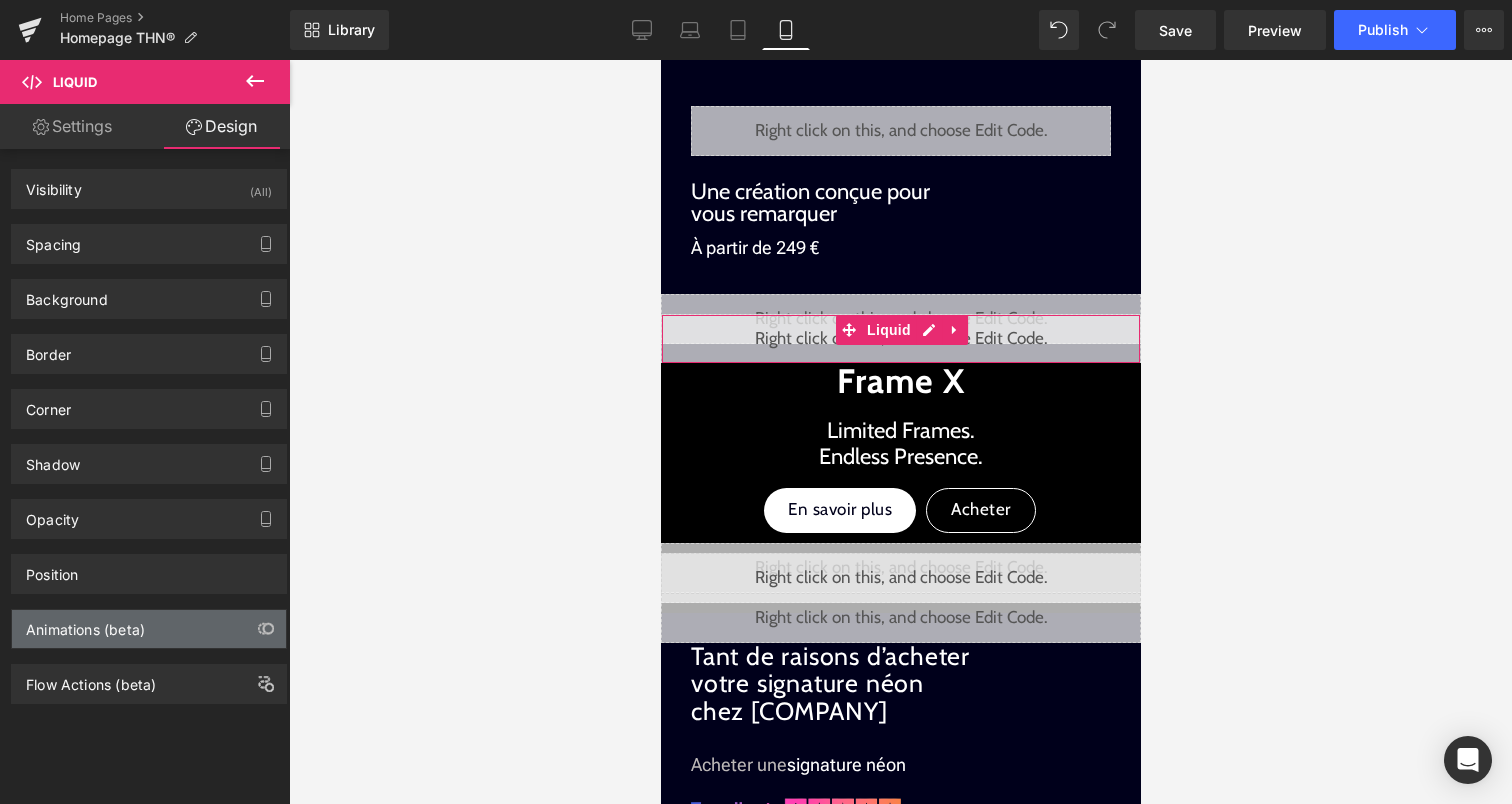 click on "Animations (beta)" at bounding box center (85, 624) 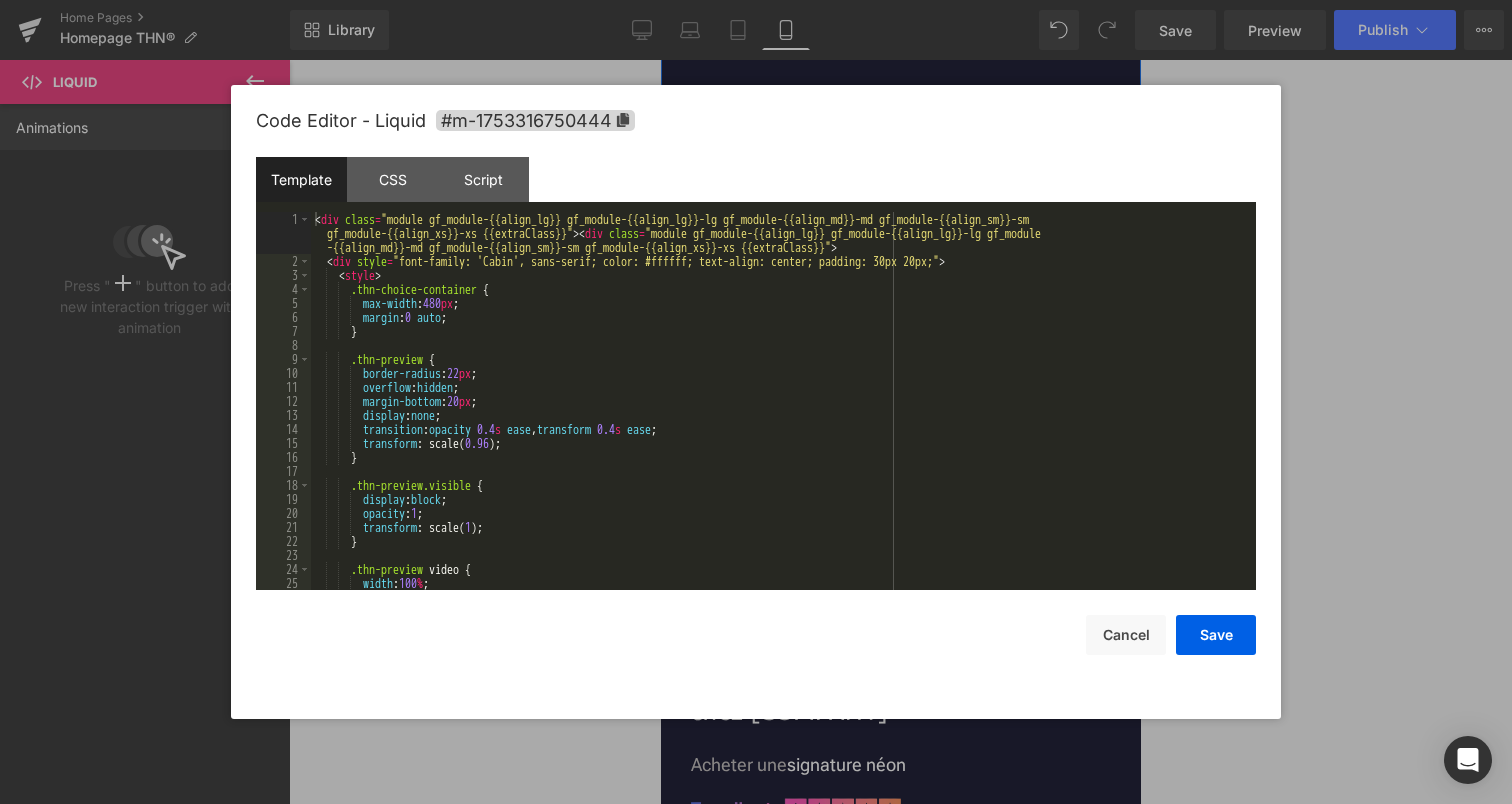 click on "Liquid" at bounding box center (900, 319) 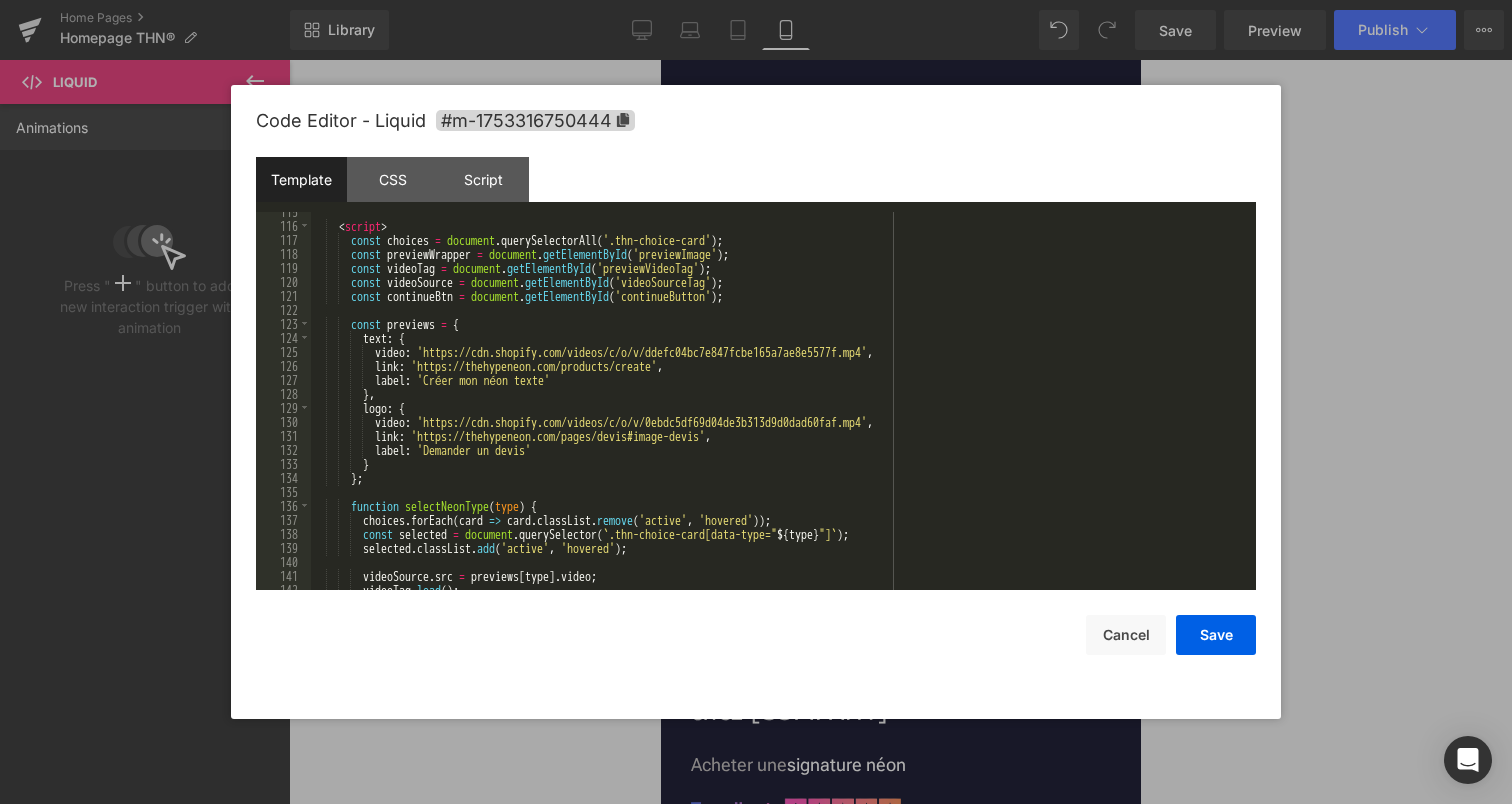 scroll, scrollTop: 1631, scrollLeft: 0, axis: vertical 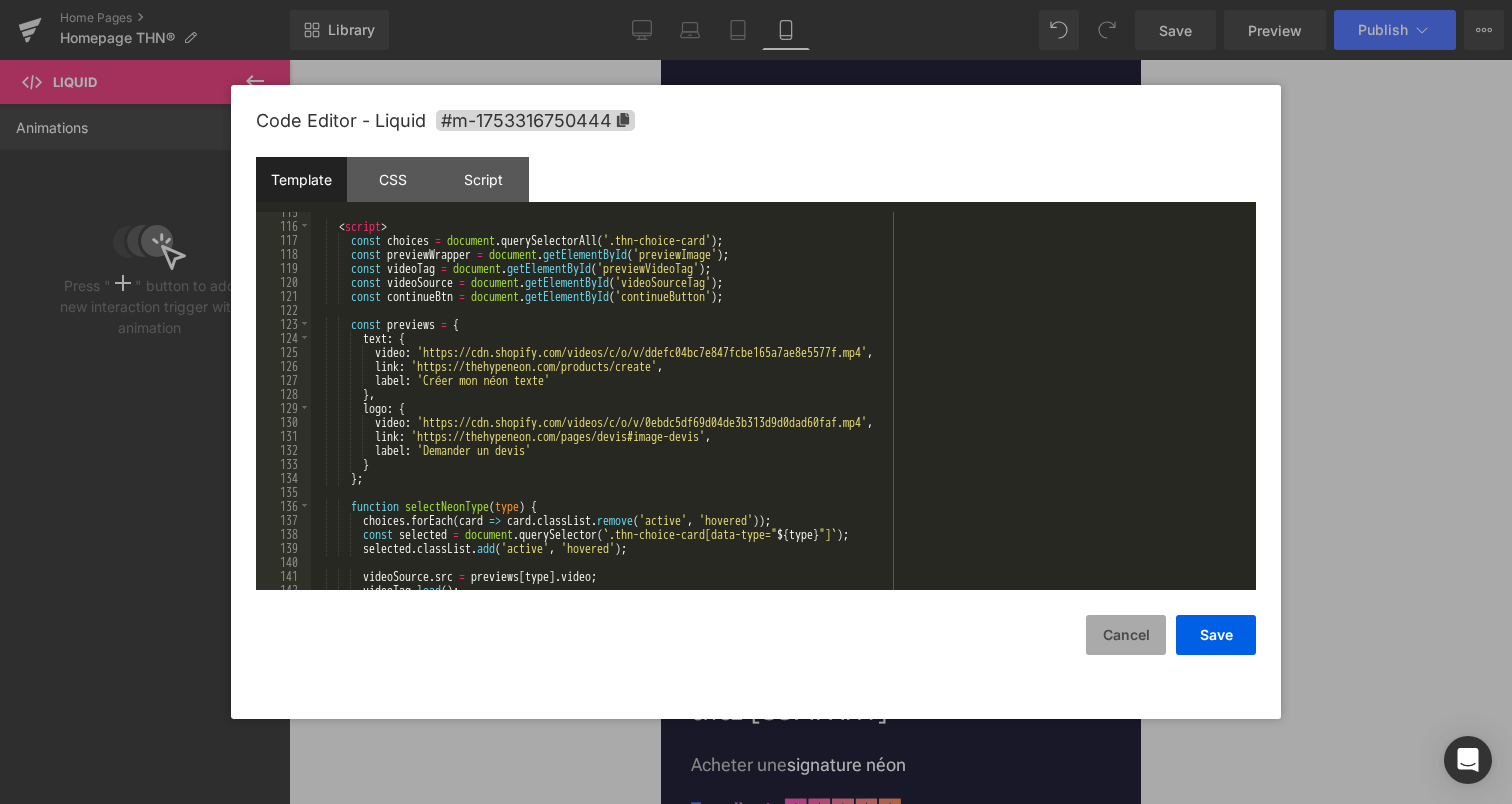 click on "Cancel" at bounding box center [1126, 635] 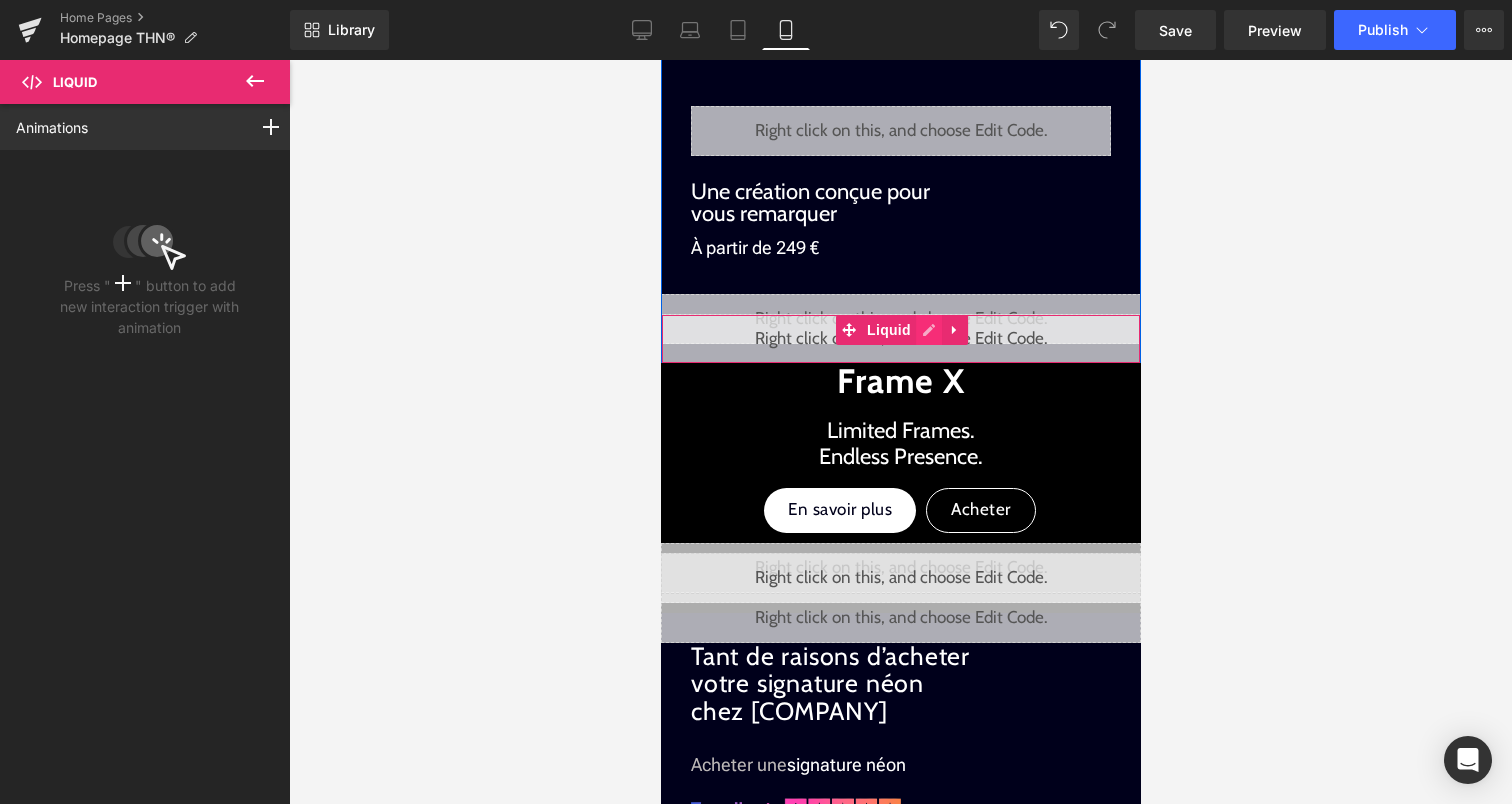 click 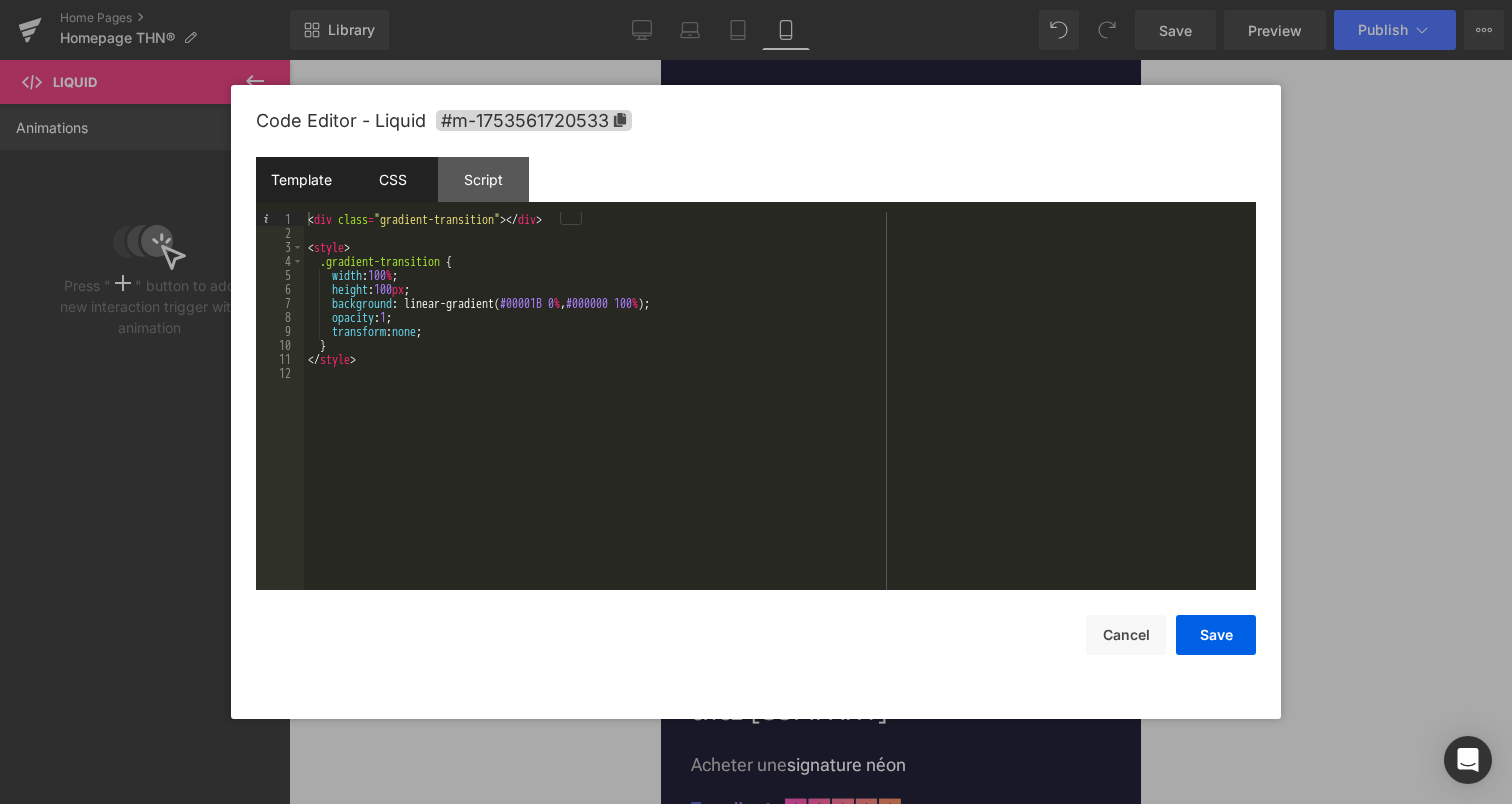 click on "CSS" at bounding box center [392, 179] 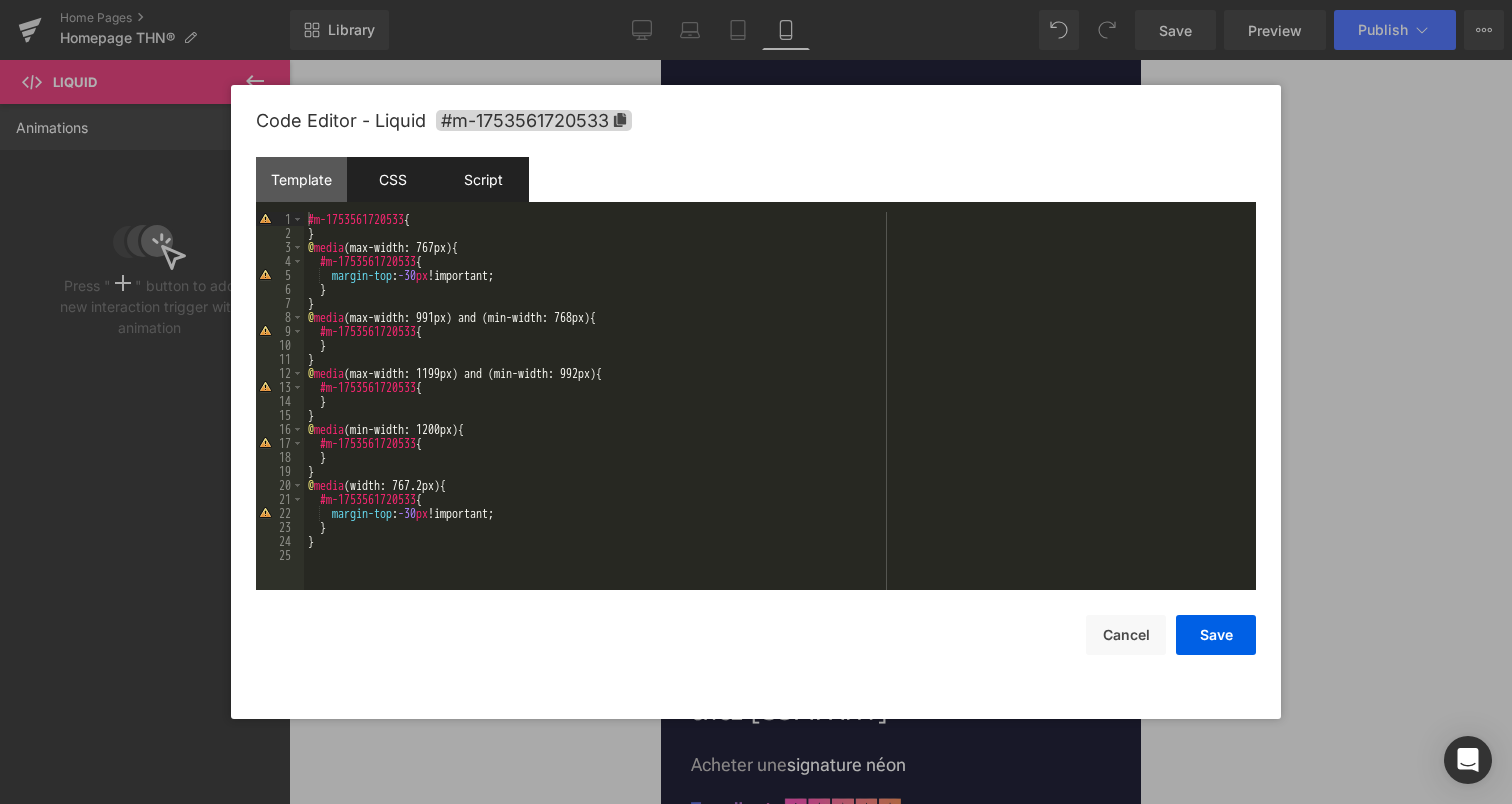 click on "Script" at bounding box center (483, 179) 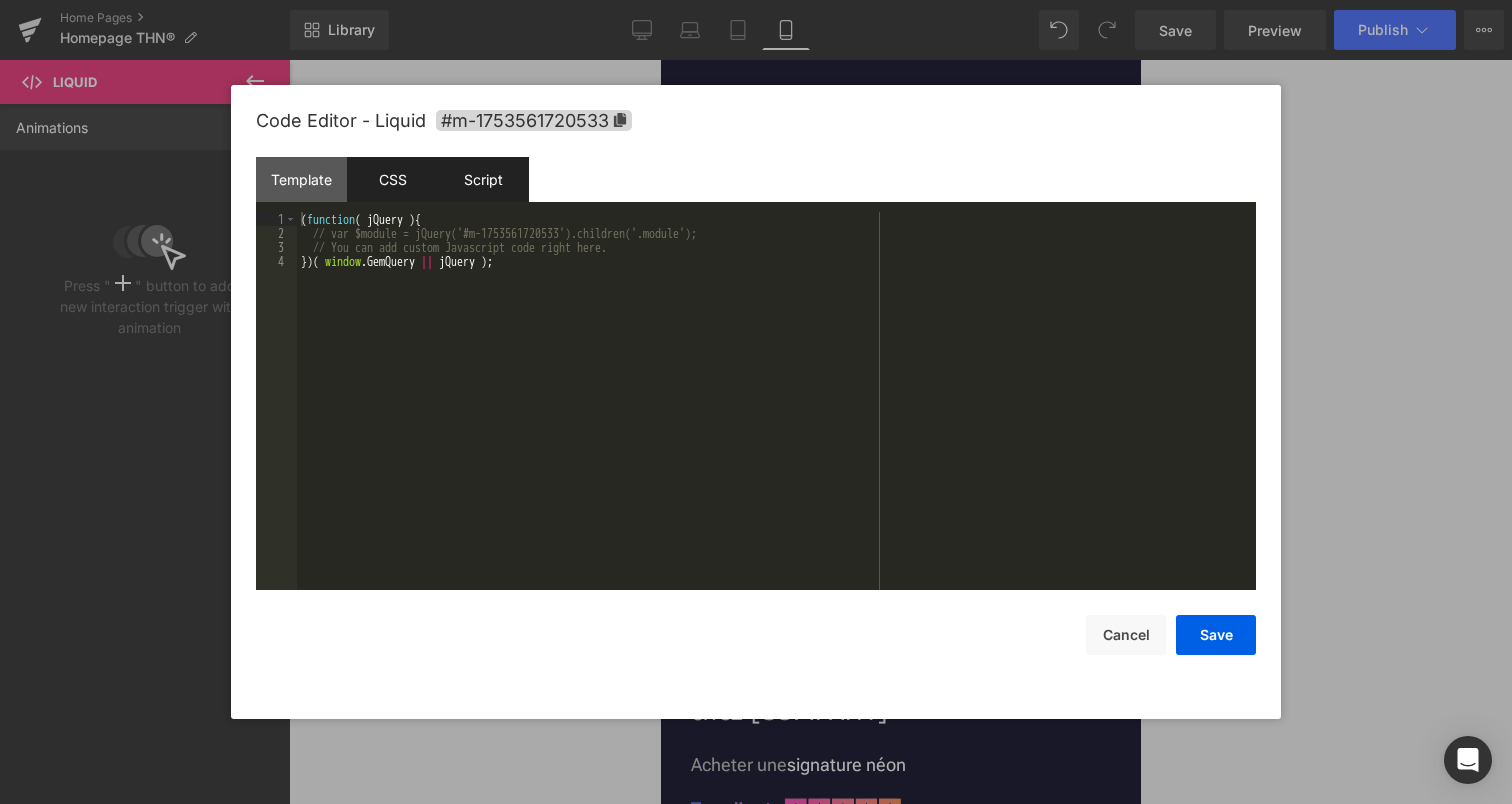 click on "CSS" at bounding box center (392, 179) 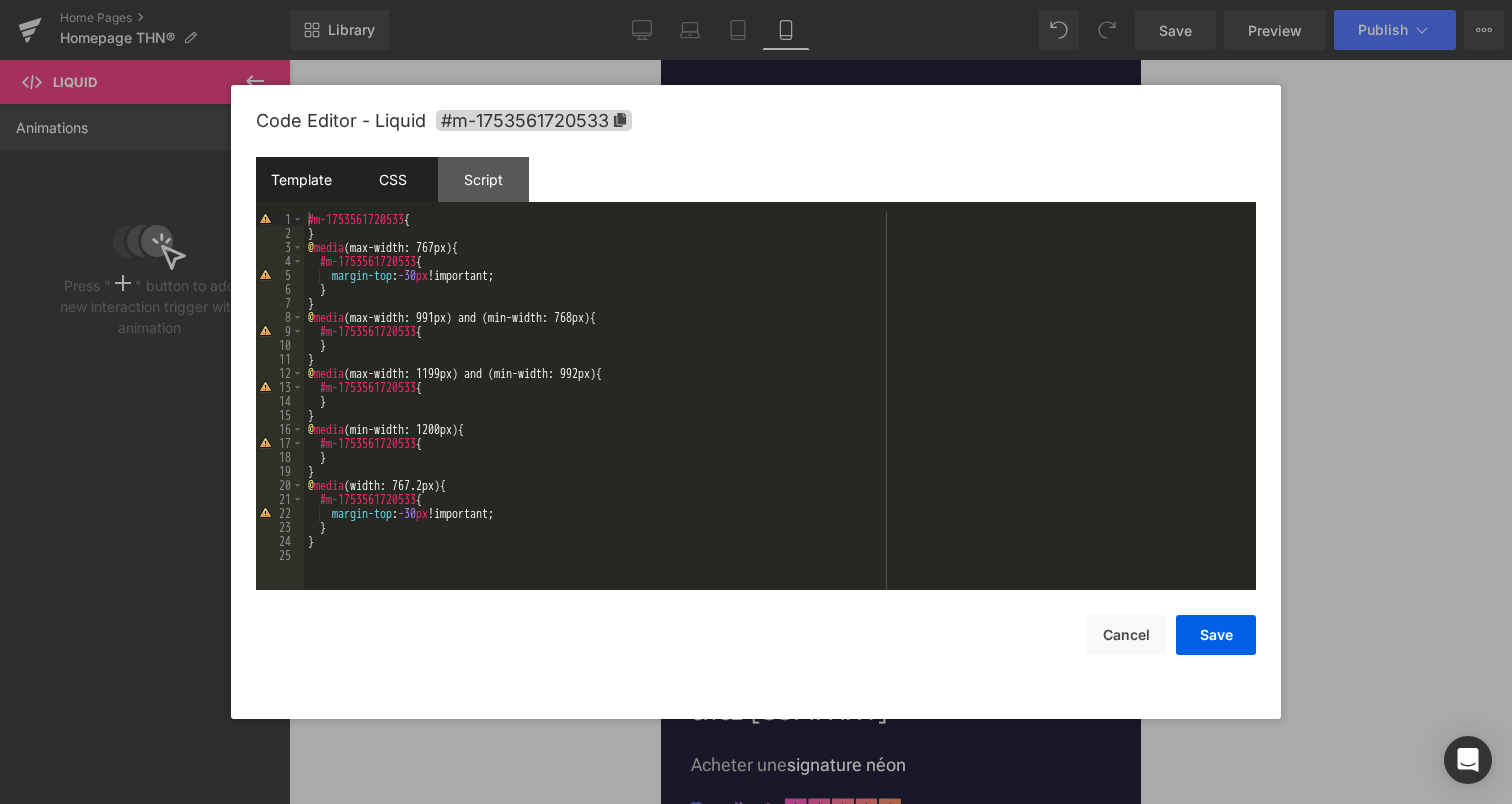 click on "Template" at bounding box center [301, 179] 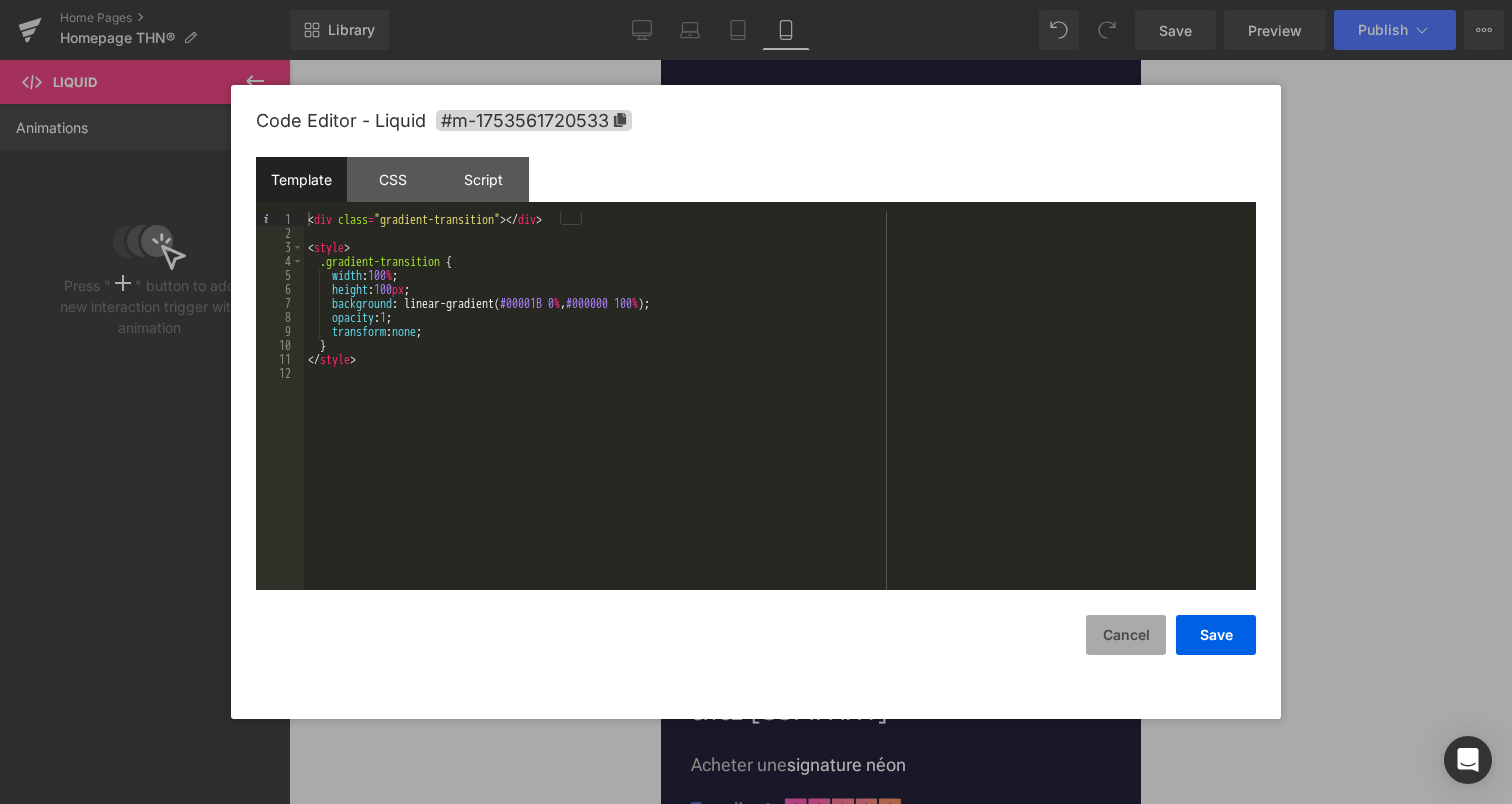 click on "Cancel" at bounding box center (1126, 635) 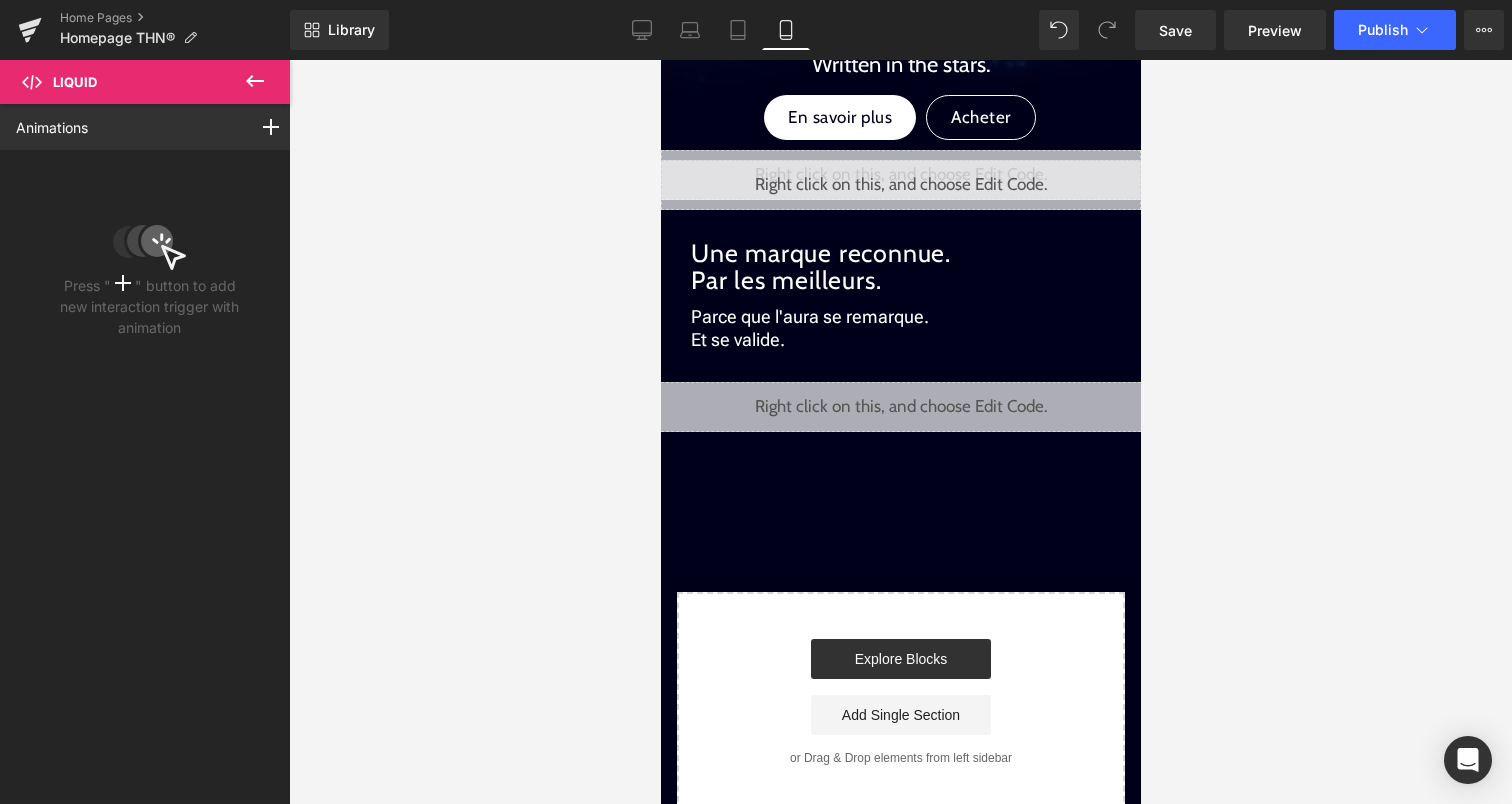 scroll, scrollTop: 1969, scrollLeft: 0, axis: vertical 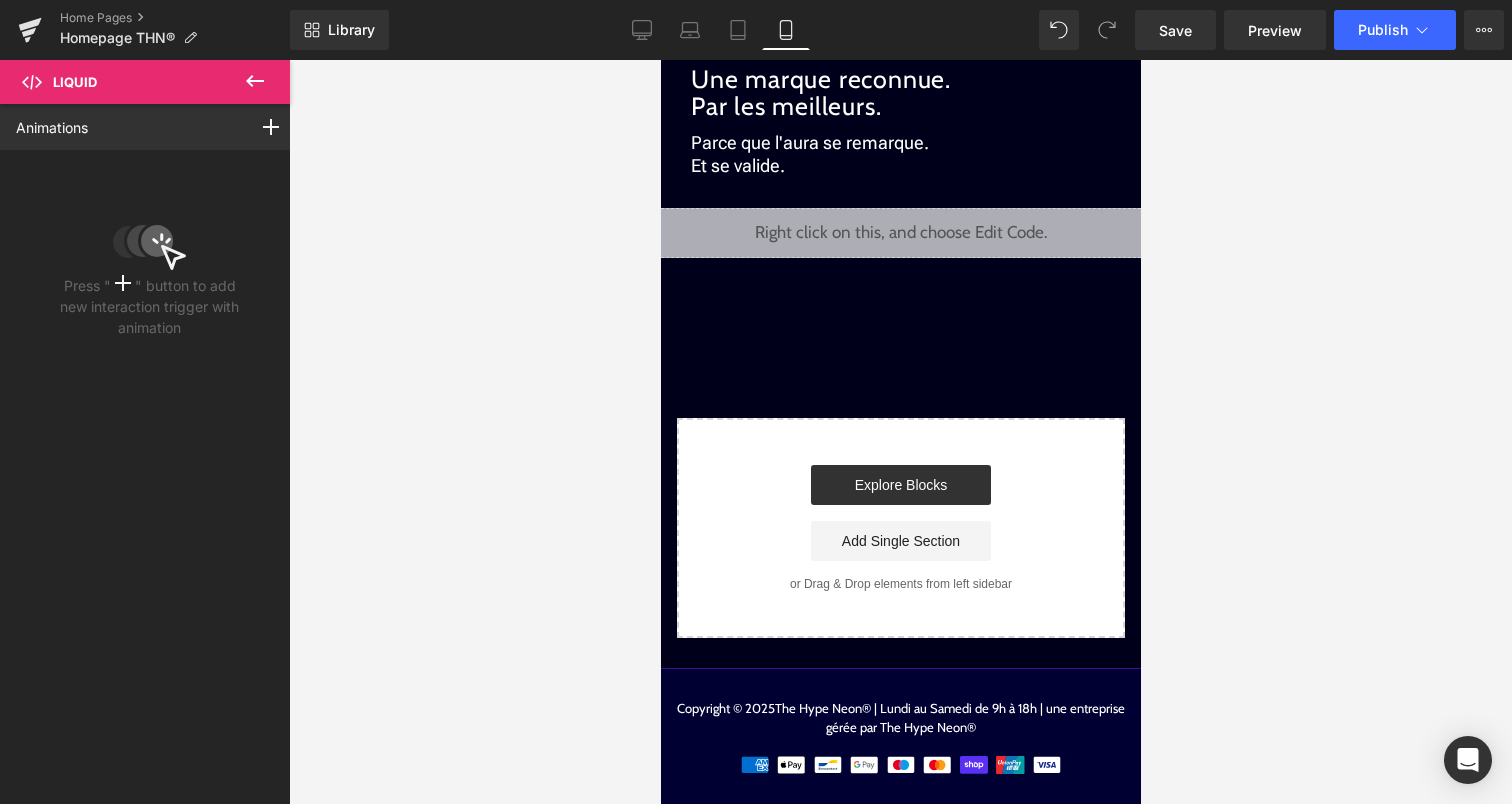 click on "Liquid" at bounding box center (900, 233) 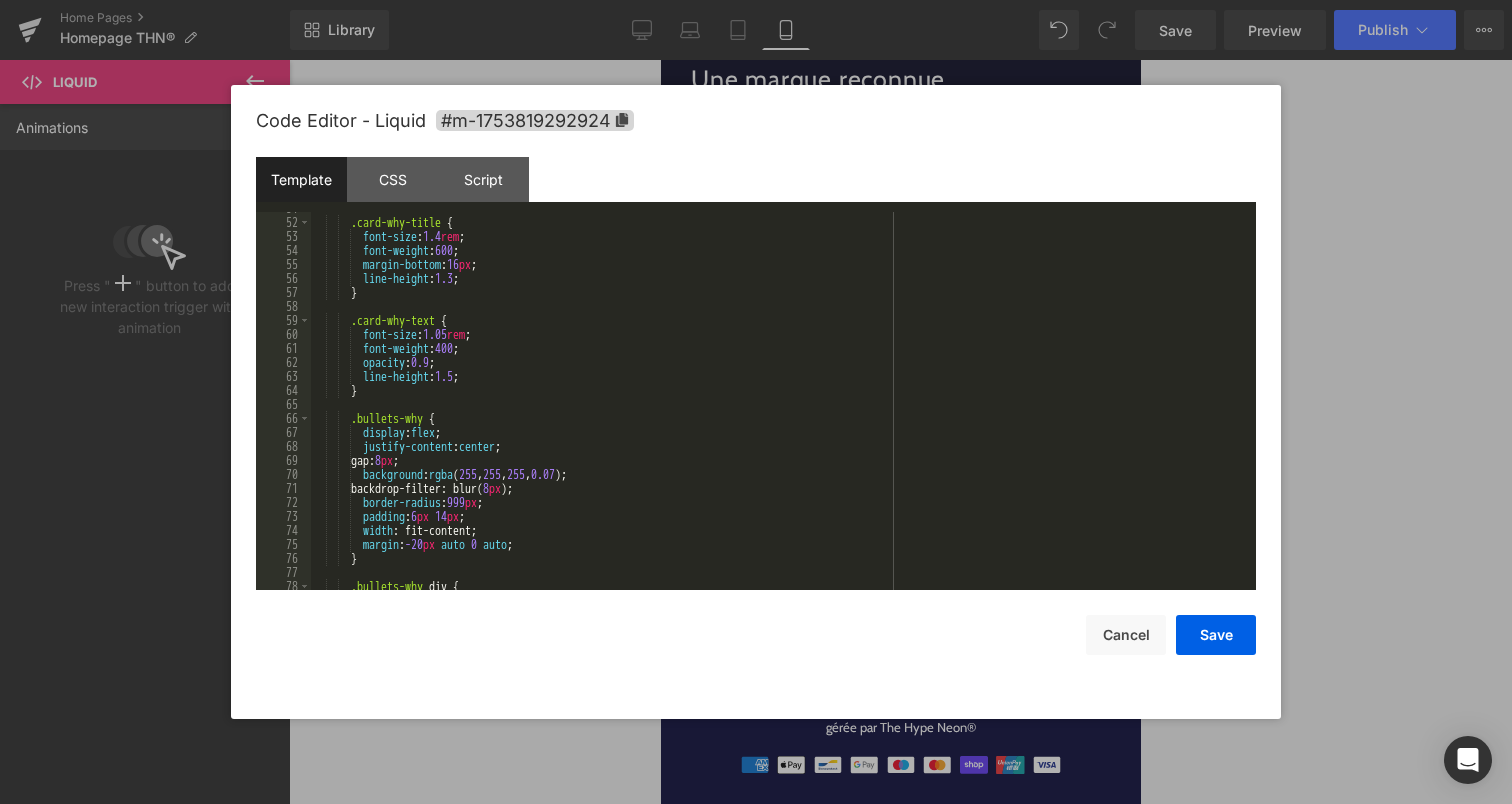 scroll, scrollTop: 754, scrollLeft: 0, axis: vertical 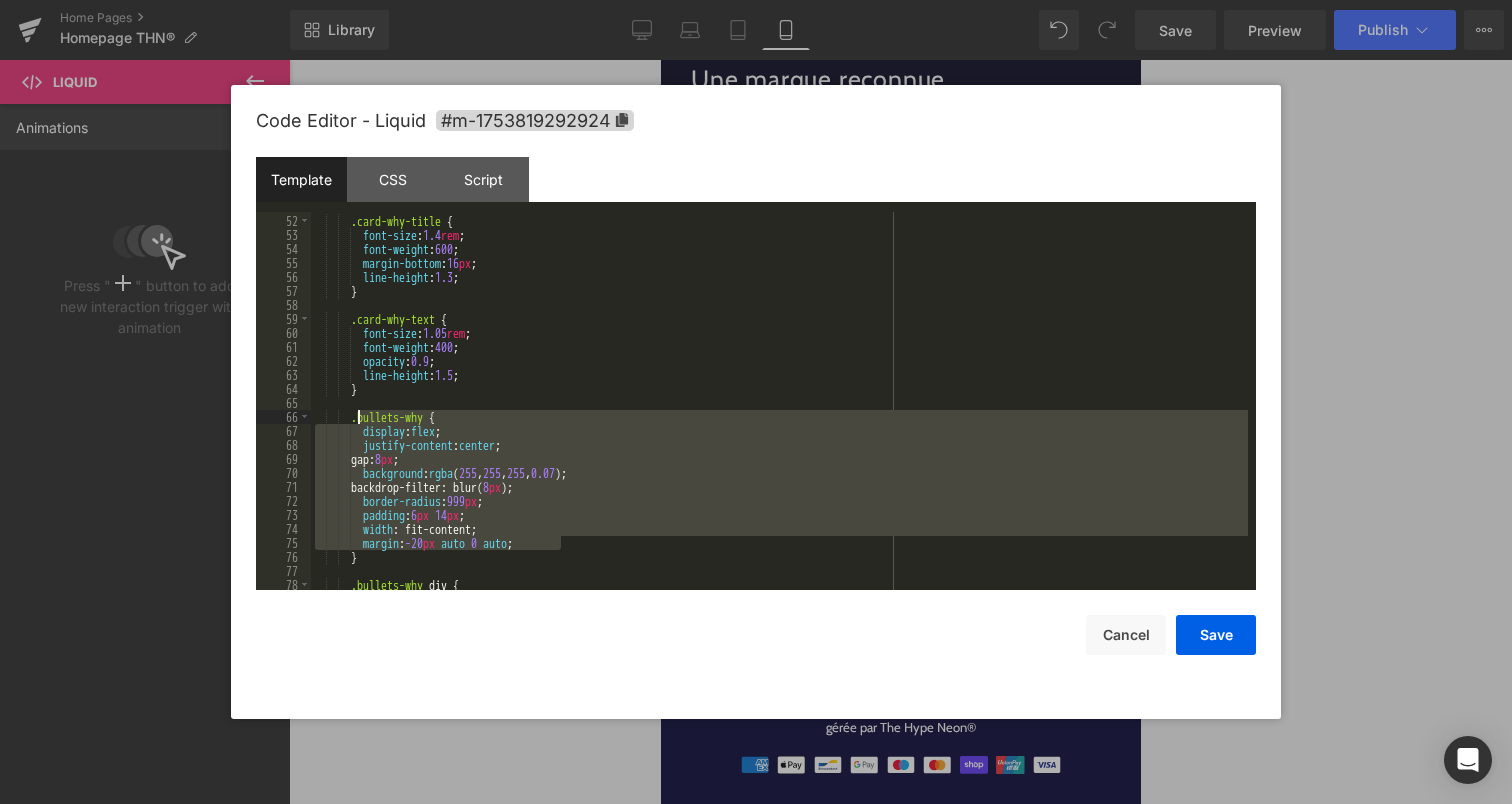 drag, startPoint x: 566, startPoint y: 547, endPoint x: 359, endPoint y: 417, distance: 244.43608 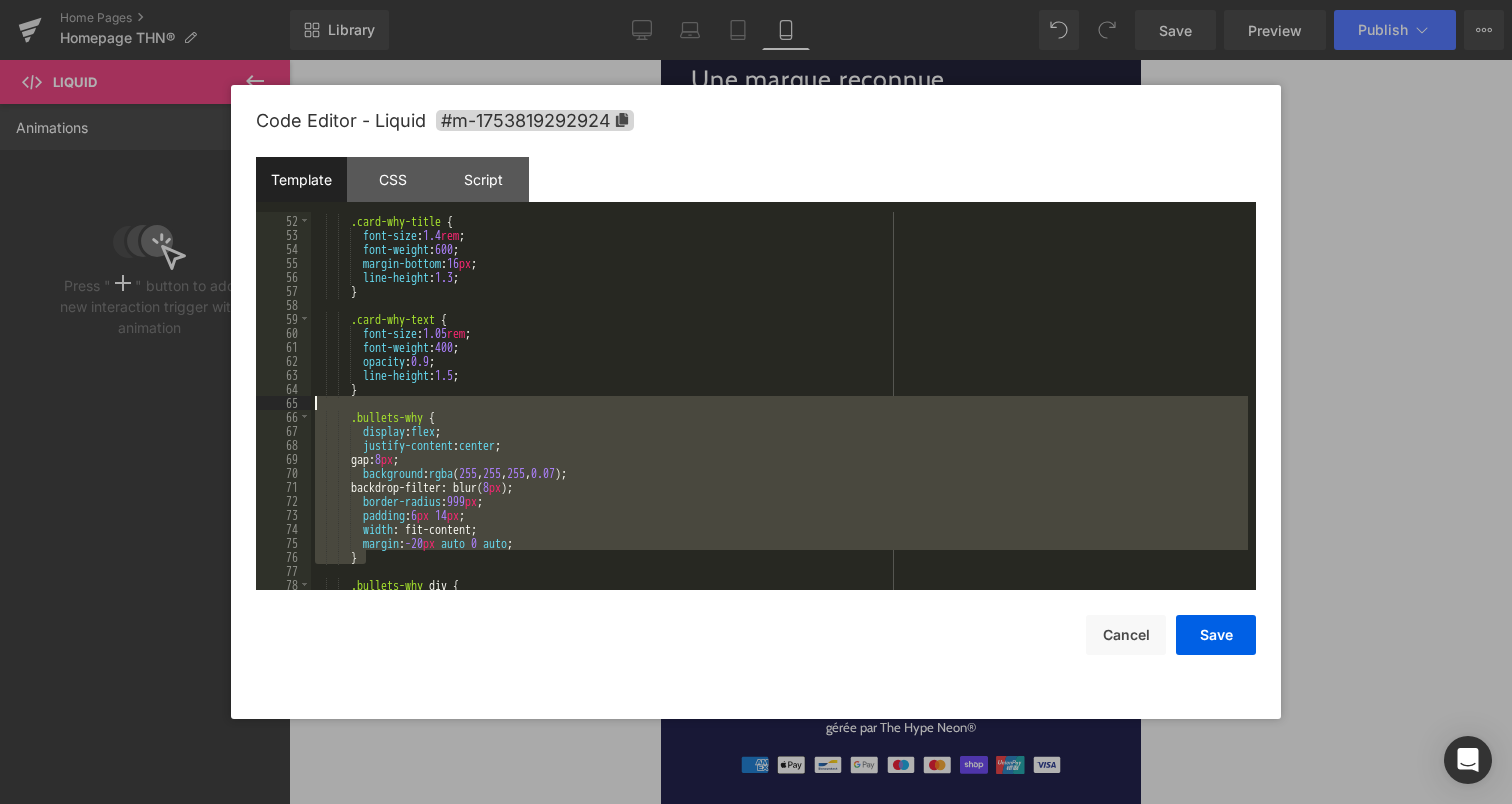 drag, startPoint x: 376, startPoint y: 557, endPoint x: 358, endPoint y: 412, distance: 146.11298 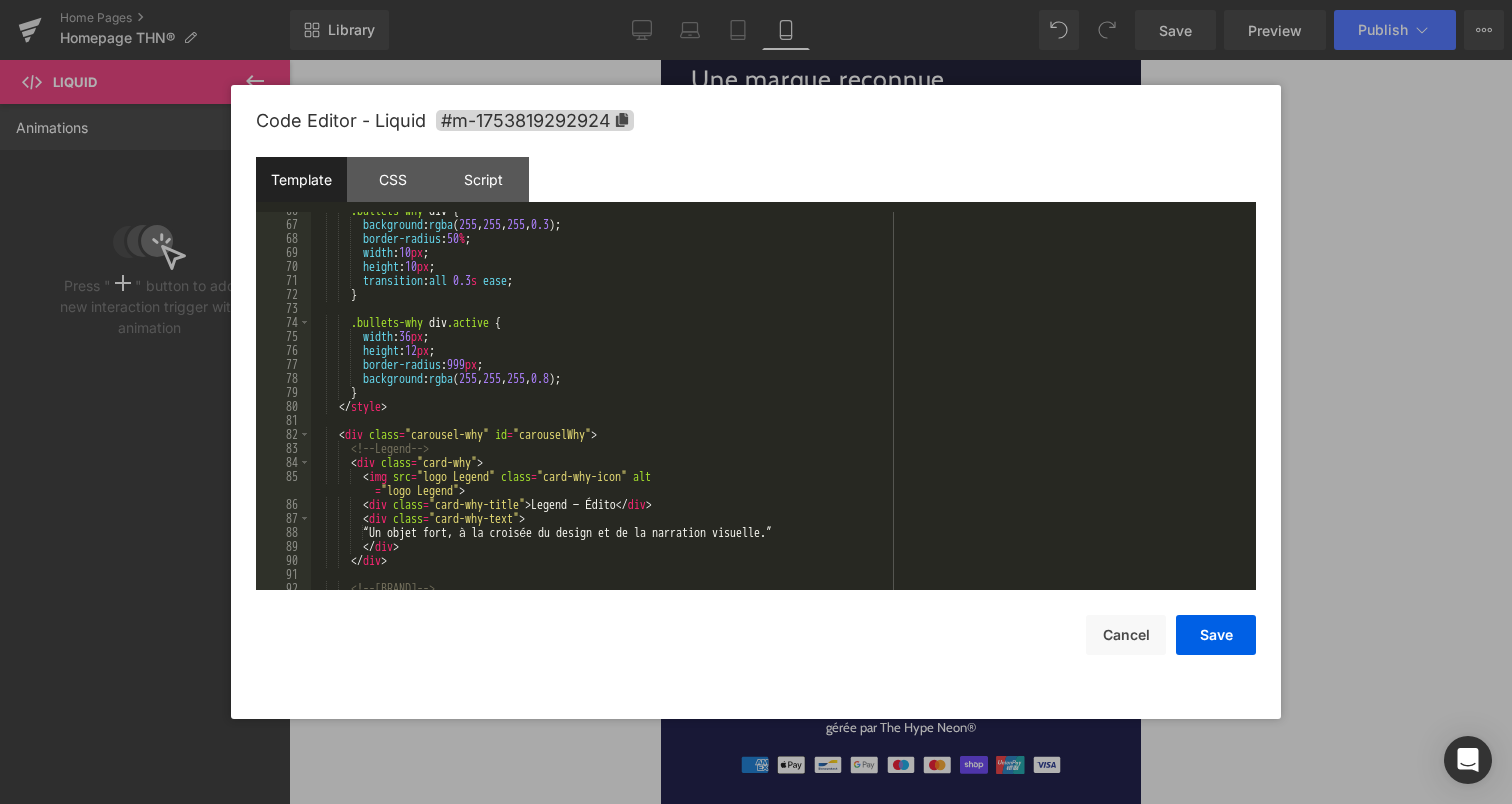 scroll, scrollTop: 886, scrollLeft: 0, axis: vertical 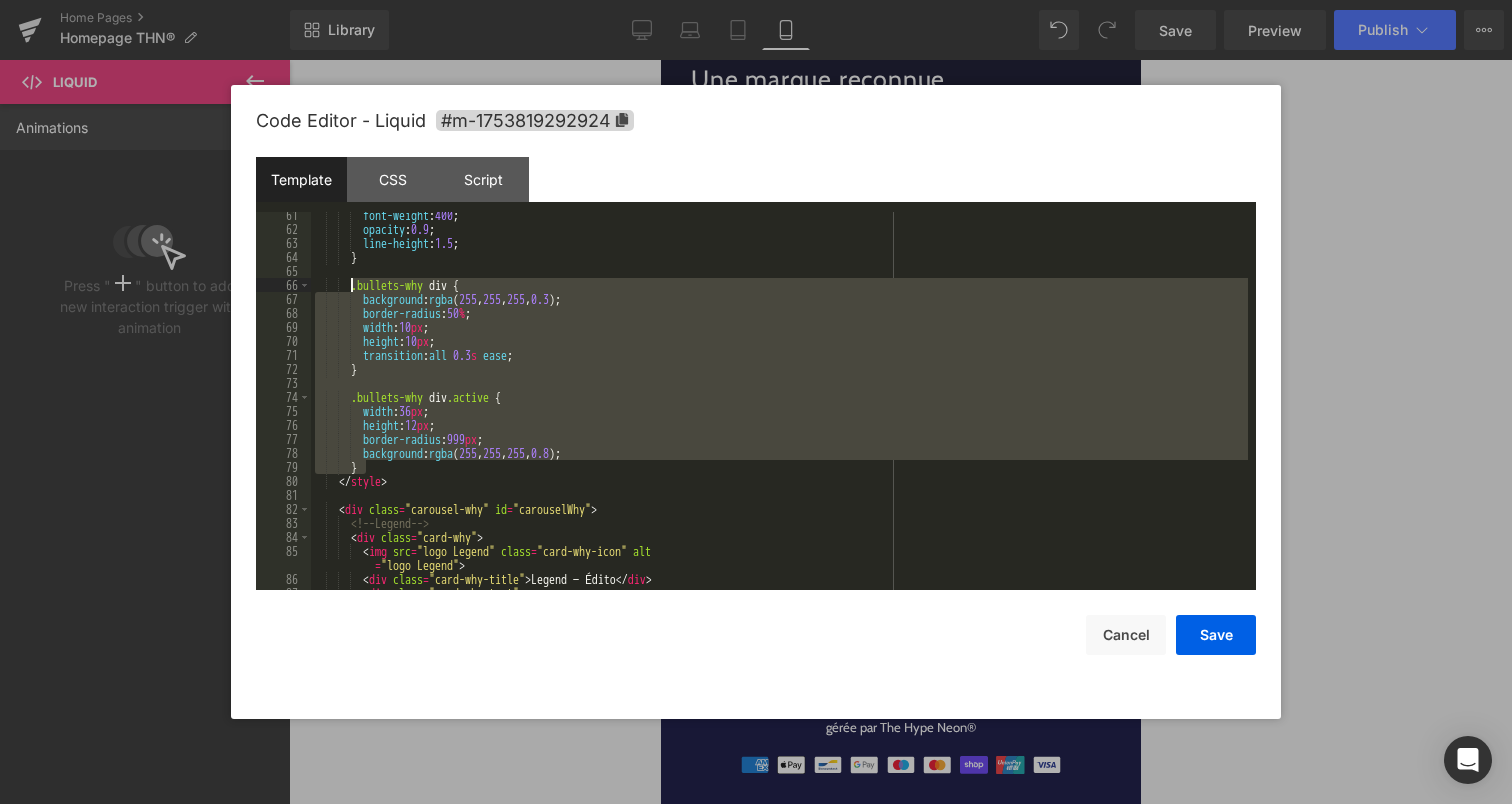 drag, startPoint x: 651, startPoint y: 467, endPoint x: 354, endPoint y: 282, distance: 349.9057 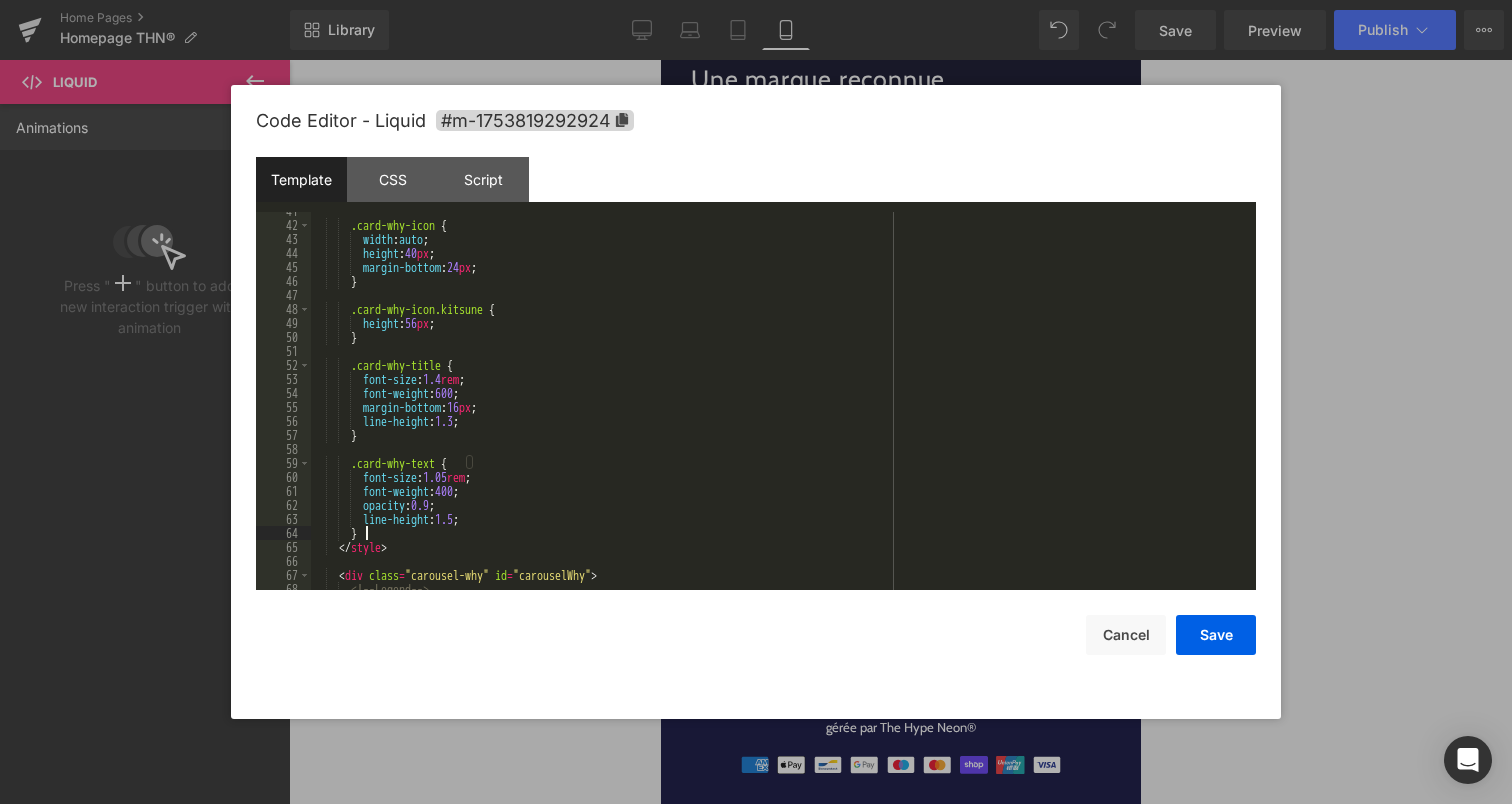 scroll, scrollTop: 592, scrollLeft: 0, axis: vertical 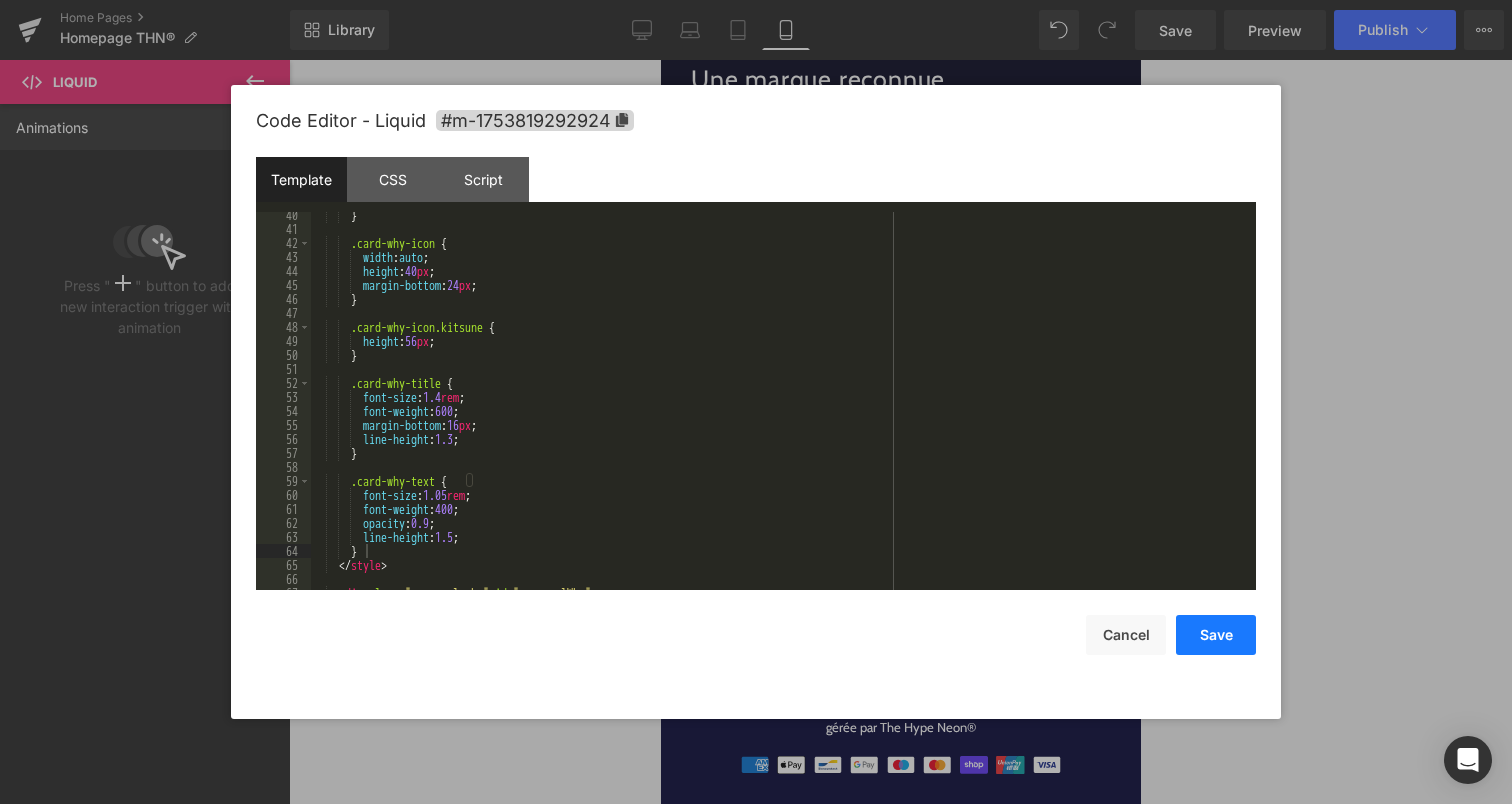 click on "Save" at bounding box center [1216, 635] 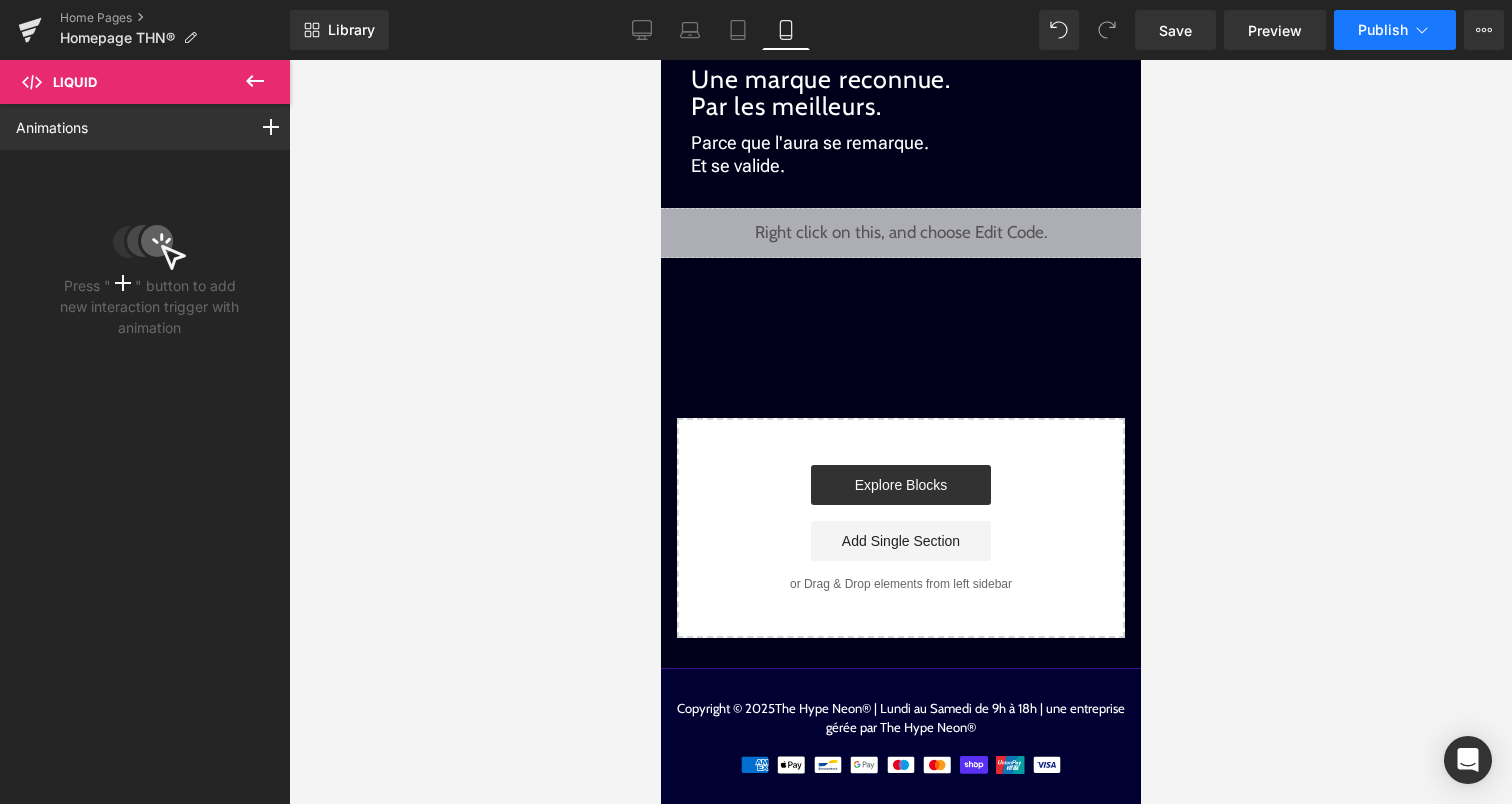 click on "Publish" at bounding box center (1383, 30) 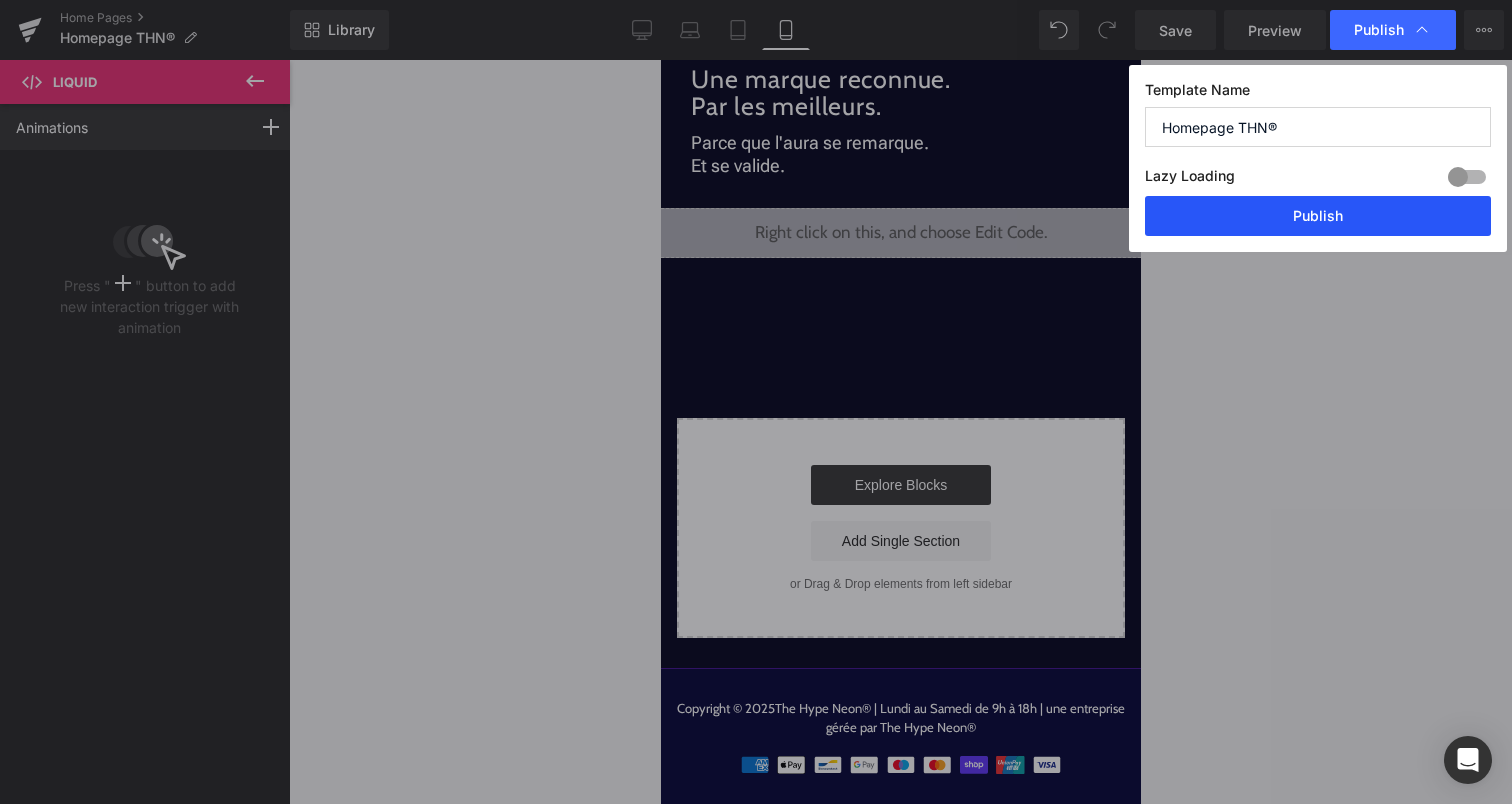 click on "Publish" at bounding box center (1318, 216) 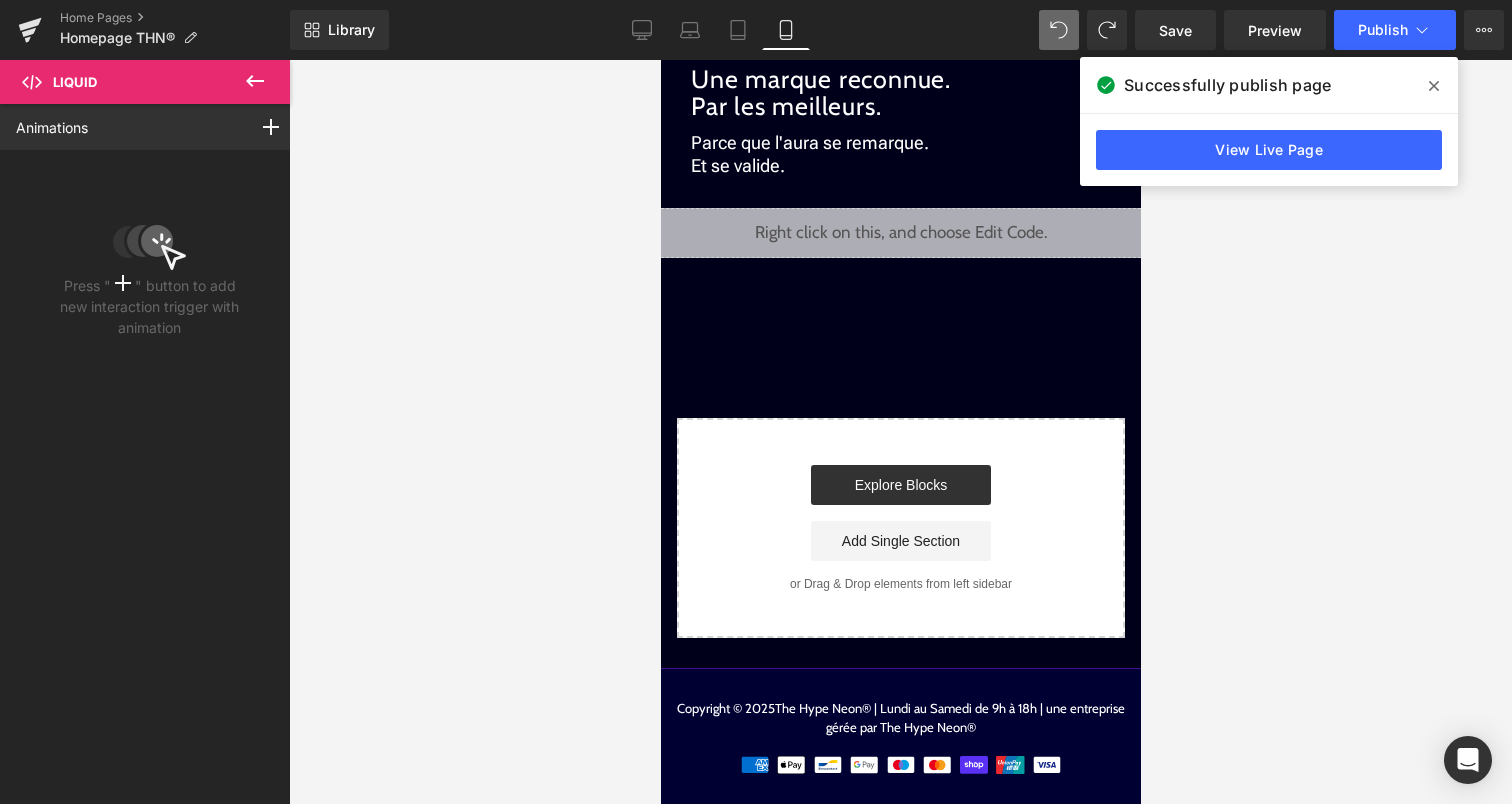 click on "Liquid" at bounding box center (900, 233) 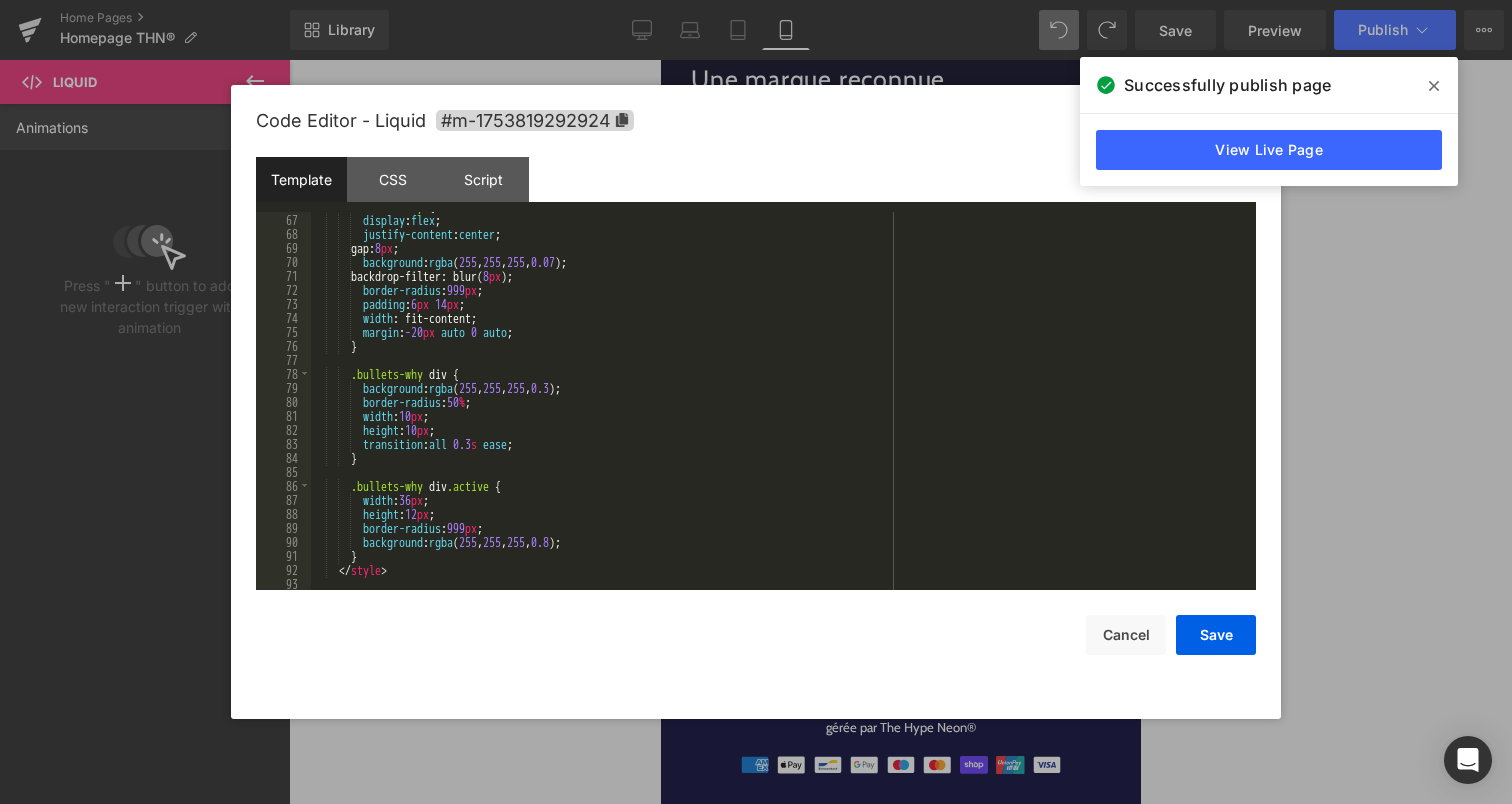 scroll, scrollTop: 976, scrollLeft: 0, axis: vertical 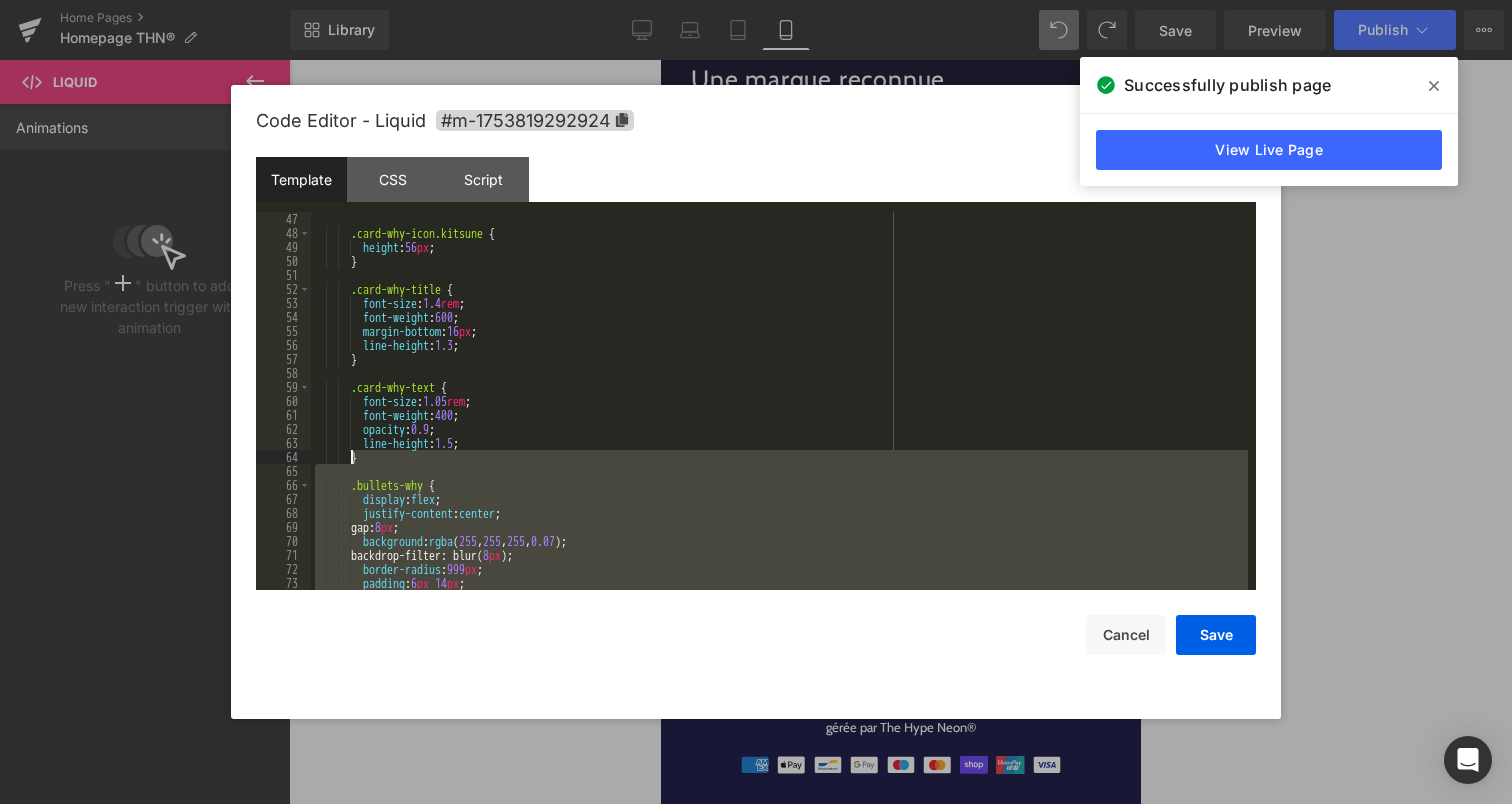 drag, startPoint x: 661, startPoint y: 544, endPoint x: 350, endPoint y: 457, distance: 322.93964 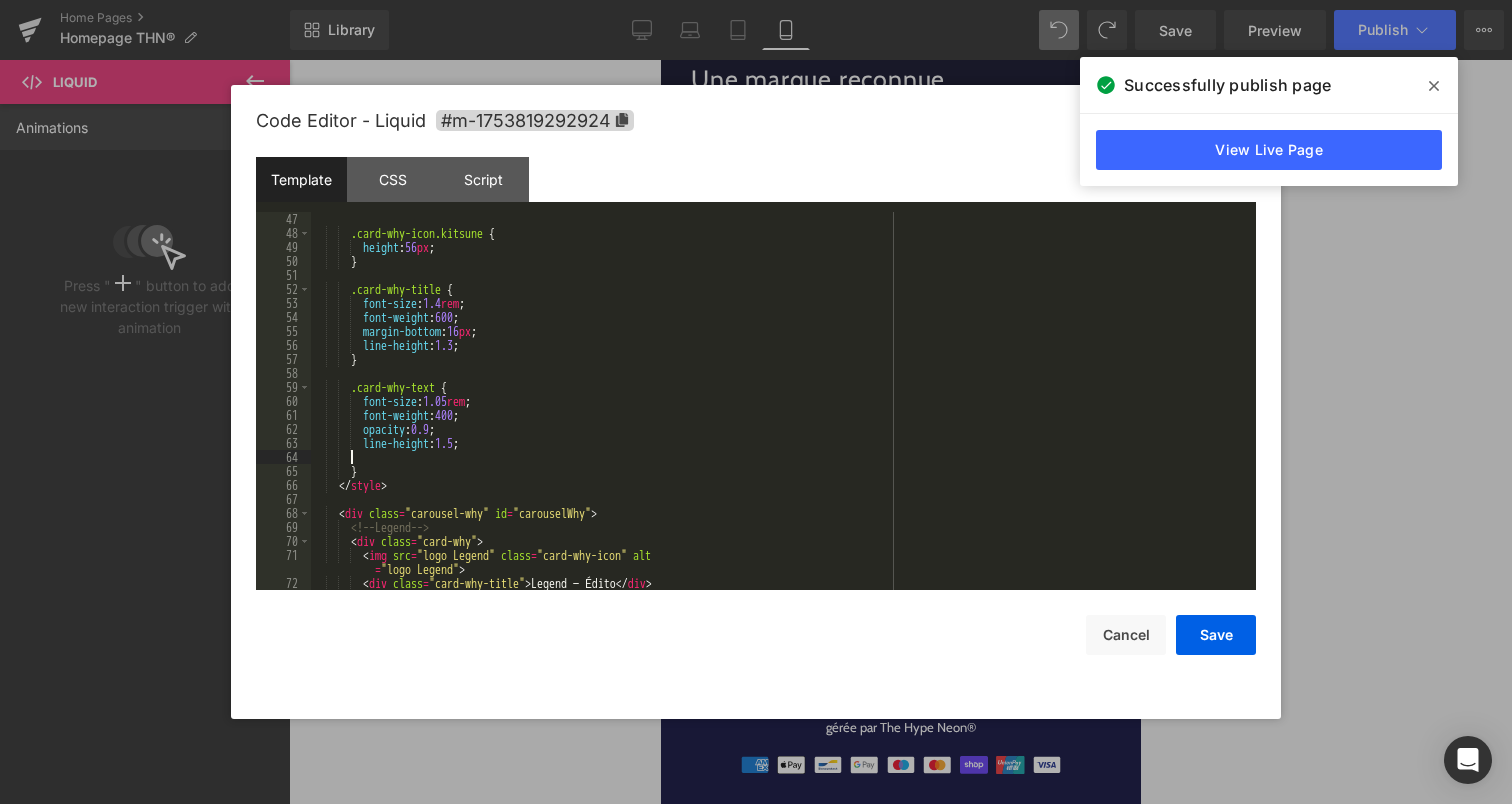 click on "</img>       < div   class = "carousel-why"   id = "carouselWhy" >          <!--  Legend  -->          < div   class = "card-why" >             < img   src = "https://cdn.shopify.com/s/files/1/0755/2054/1015/files/Legend.png?v=1753818426"   class = "card-why-icon"   alt            = "logo Legend" >             < div   class = "card-why-title" > Legend — Édito </ div >             < div   class = "card-why-text" >" at bounding box center [779, 415] 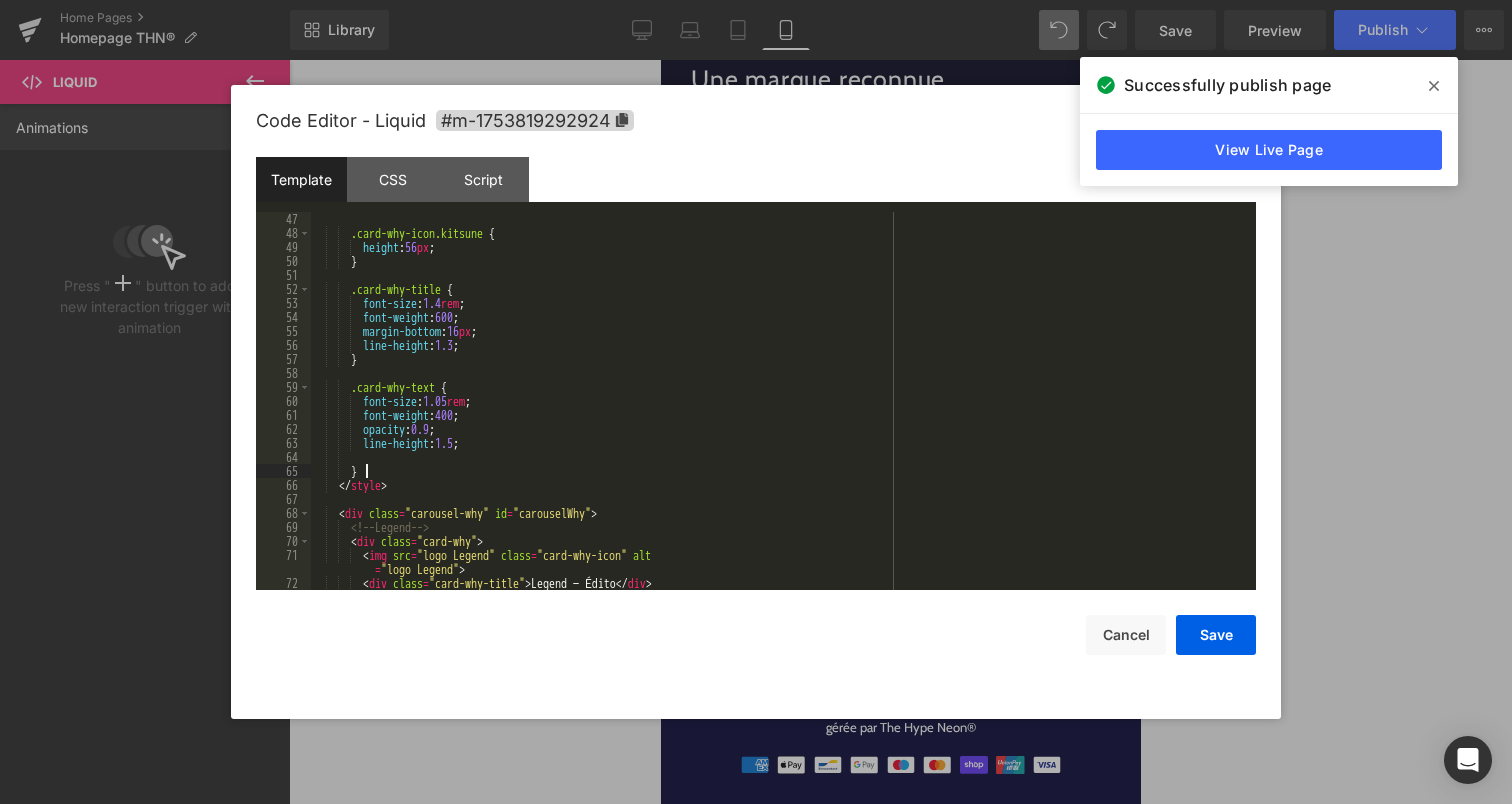 click on "</img>       < div   class = "carousel-why"   id = "carouselWhy" >          <!--  Legend  -->          < div   class = "card-why" >             < img   src = "https://cdn.shopify.com/s/files/1/0755/2054/1015/files/Legend.png?v=1753818426"   class = "card-why-icon"   alt            = "logo Legend" >             < div   class = "card-why-title" > Legend — Édito </ div >             < div   class = "card-why-text" >" at bounding box center (779, 415) 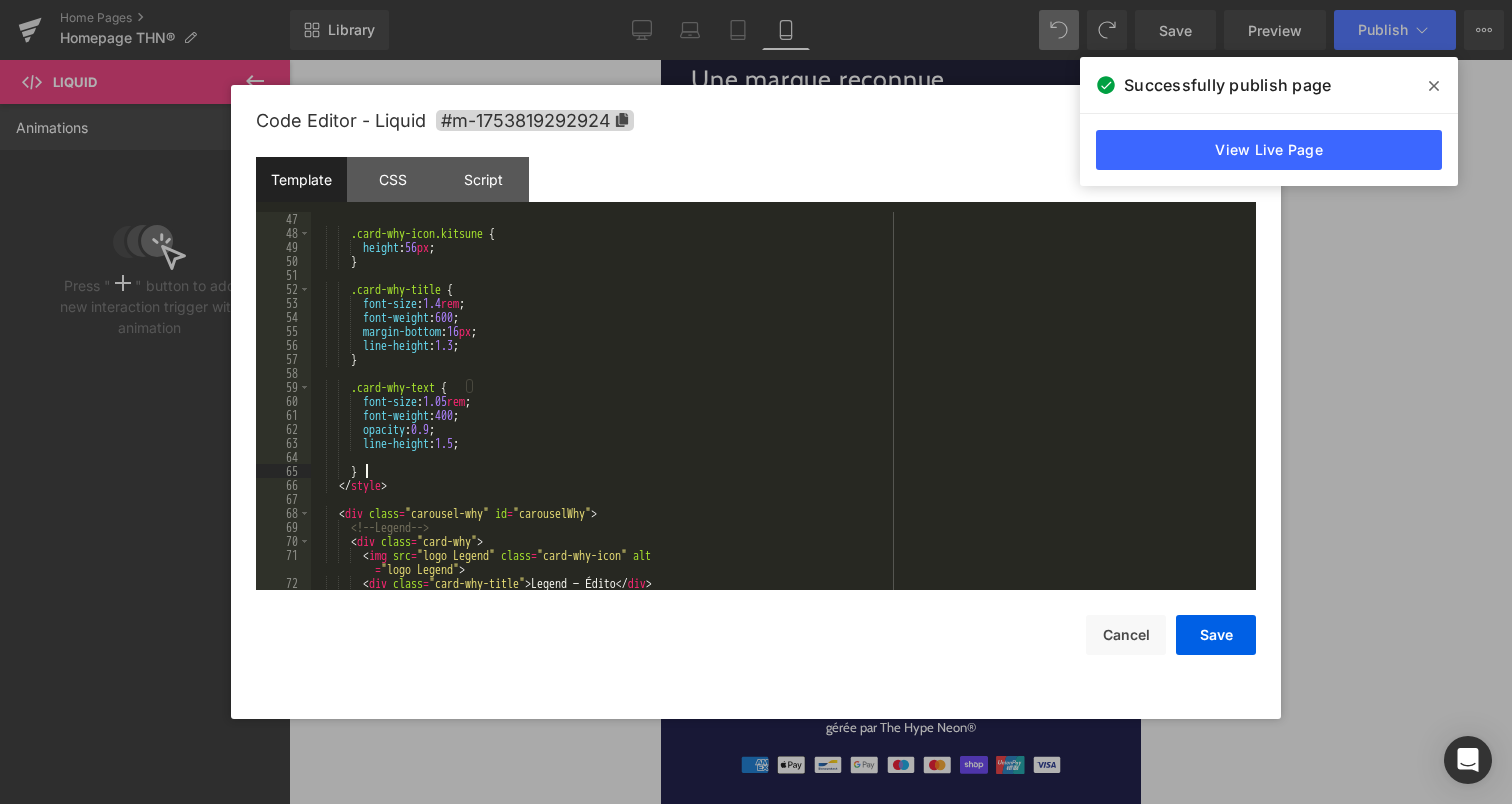 click on "</img>       < div   class = "carousel-why"   id = "carouselWhy" >          <!--  Legend  -->          < div   class = "card-why" >             < img   src = "https://cdn.shopify.com/s/files/1/0755/2054/1015/files/Legend.png?v=1753818426"   class = "card-why-icon"   alt            = "logo Legend" >             < div   class = "card-why-title" > Legend — Édito </ div >             < div   class = "card-why-text" >" at bounding box center (779, 415) 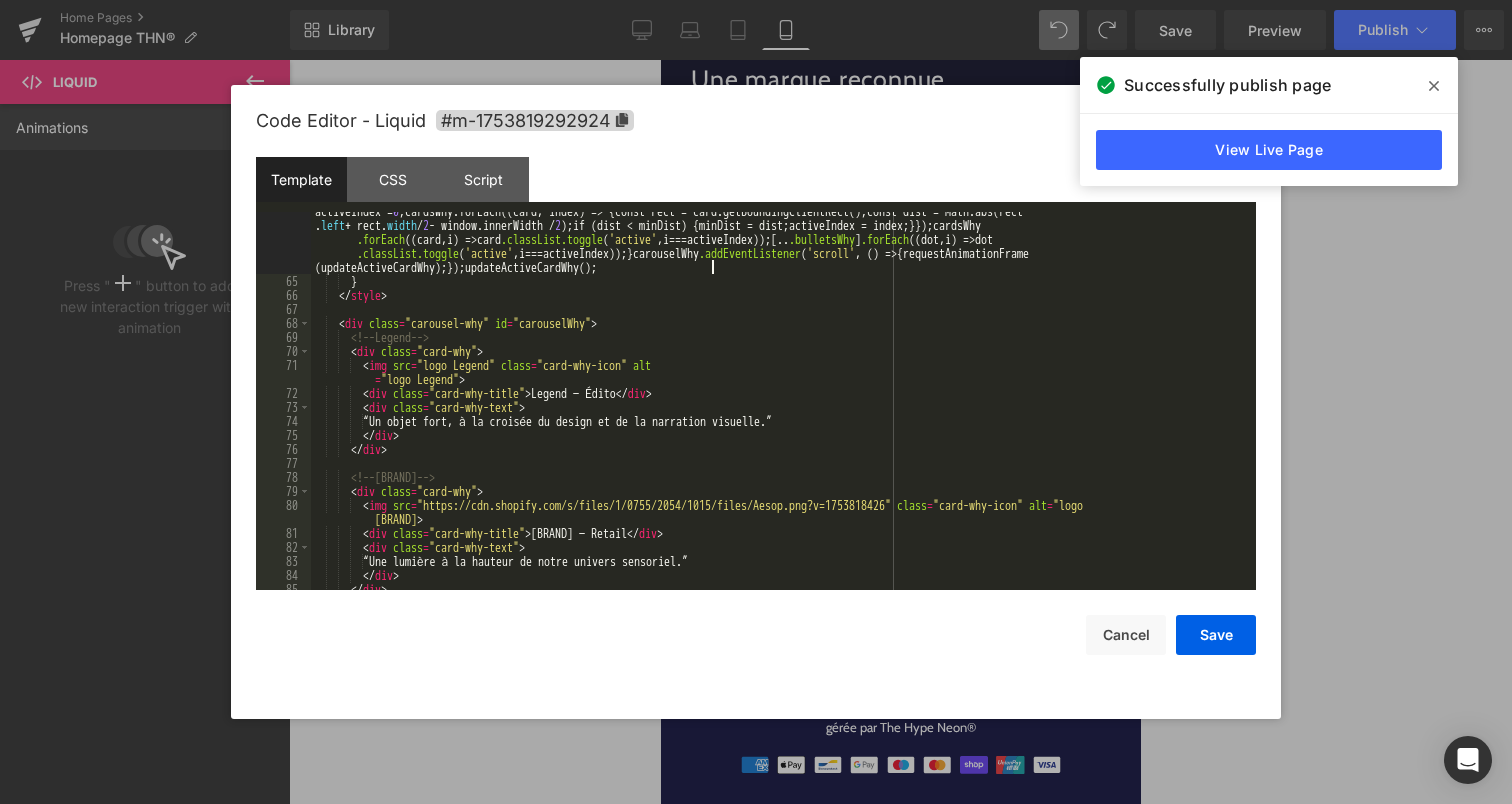 scroll, scrollTop: 975, scrollLeft: 0, axis: vertical 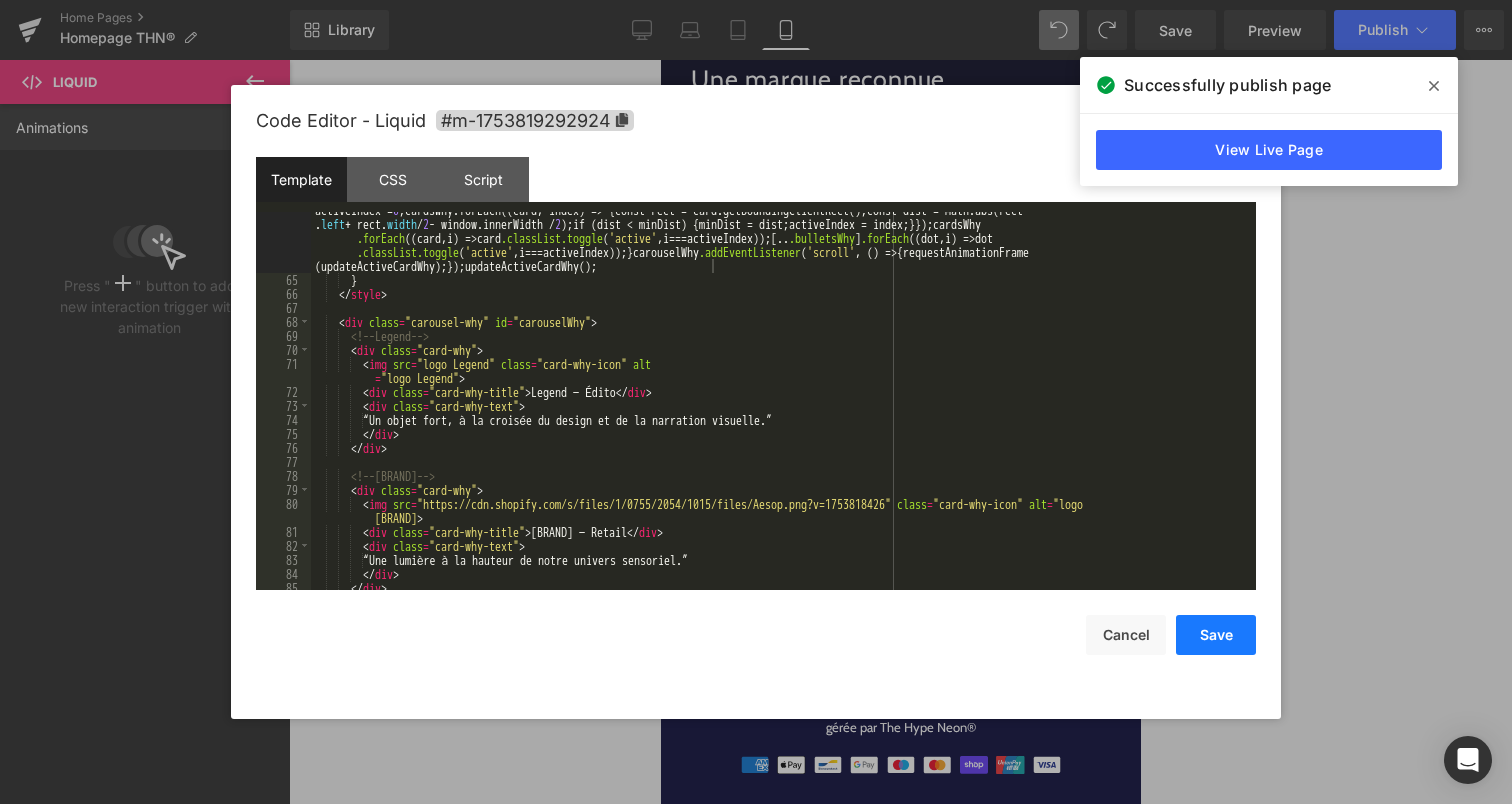 click on "Save" at bounding box center [1216, 635] 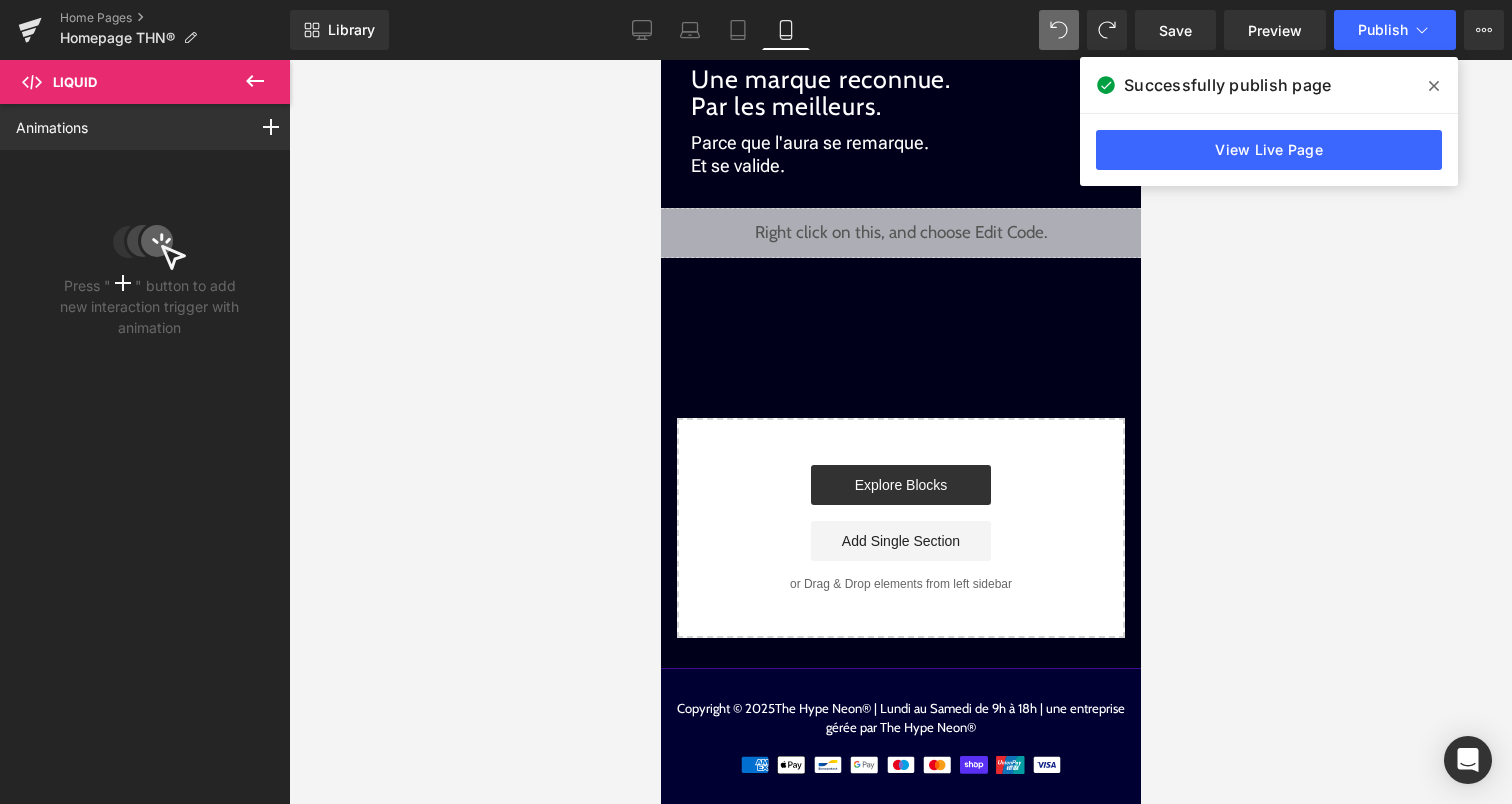 click on "Library Mobile Desktop Laptop Tablet Mobile Save Preview Publish Scheduled View Live Page View with current Template Save Template to Library Schedule Publish Publish Settings Shortcuts  Your page can’t be published   You've reached the maximum number of published pages on your plan  (0/0).  You need to upgrade your plan or unpublish all your pages to get 1 publish slot.   Unpublish pages   Upgrade plan" at bounding box center [901, 30] 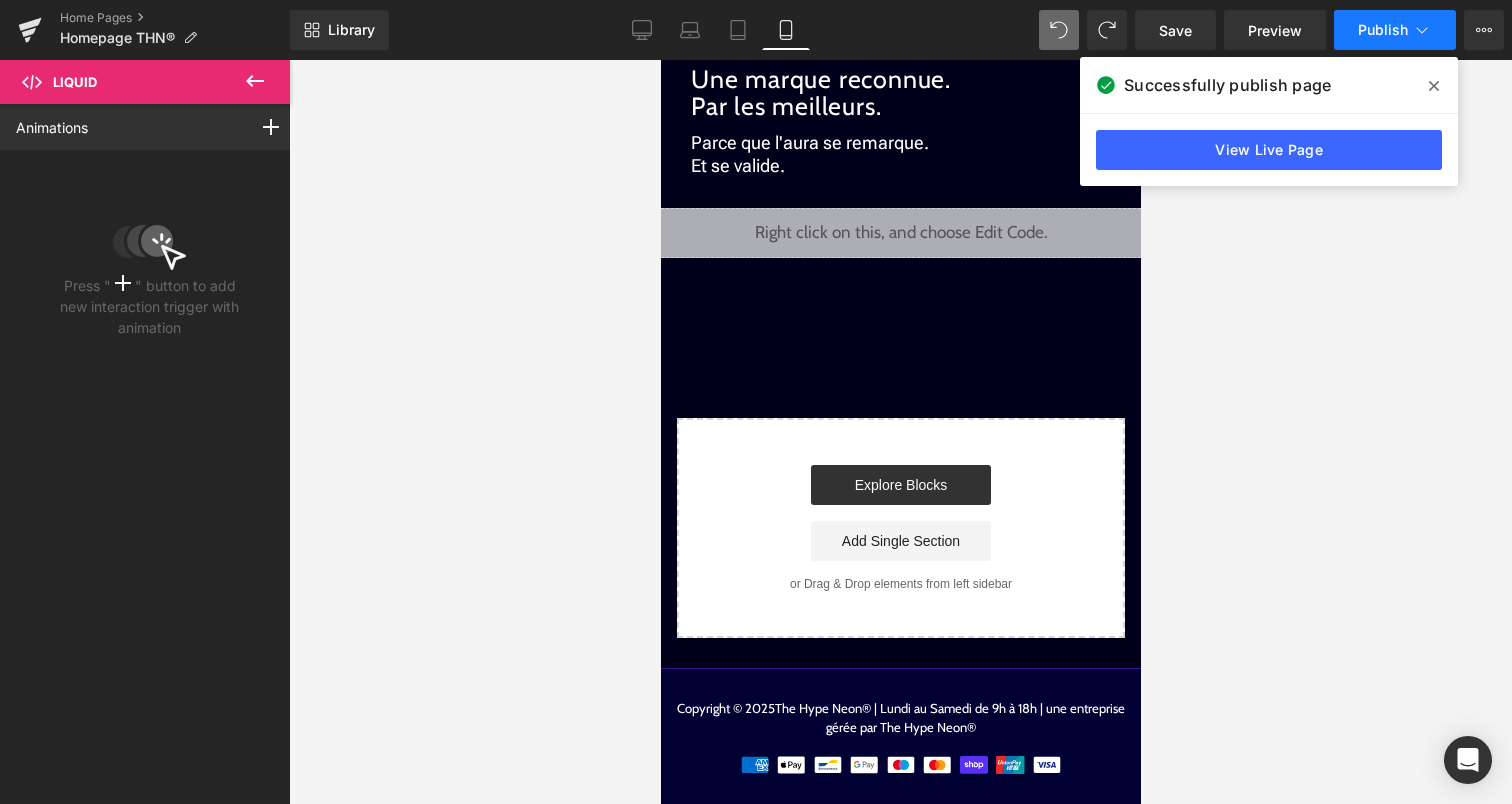 click on "Publish" at bounding box center (1395, 30) 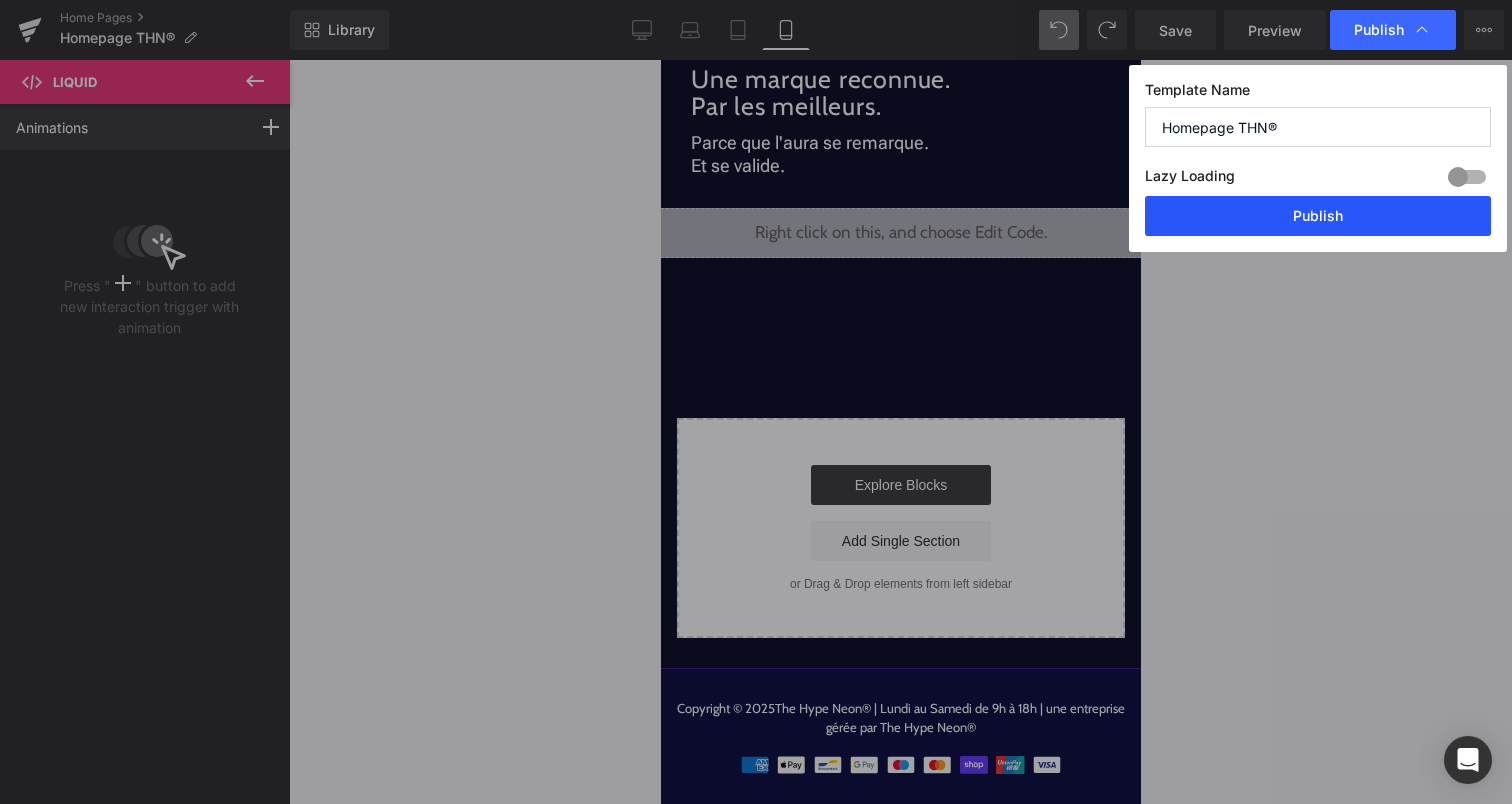click on "Publish" at bounding box center (1318, 216) 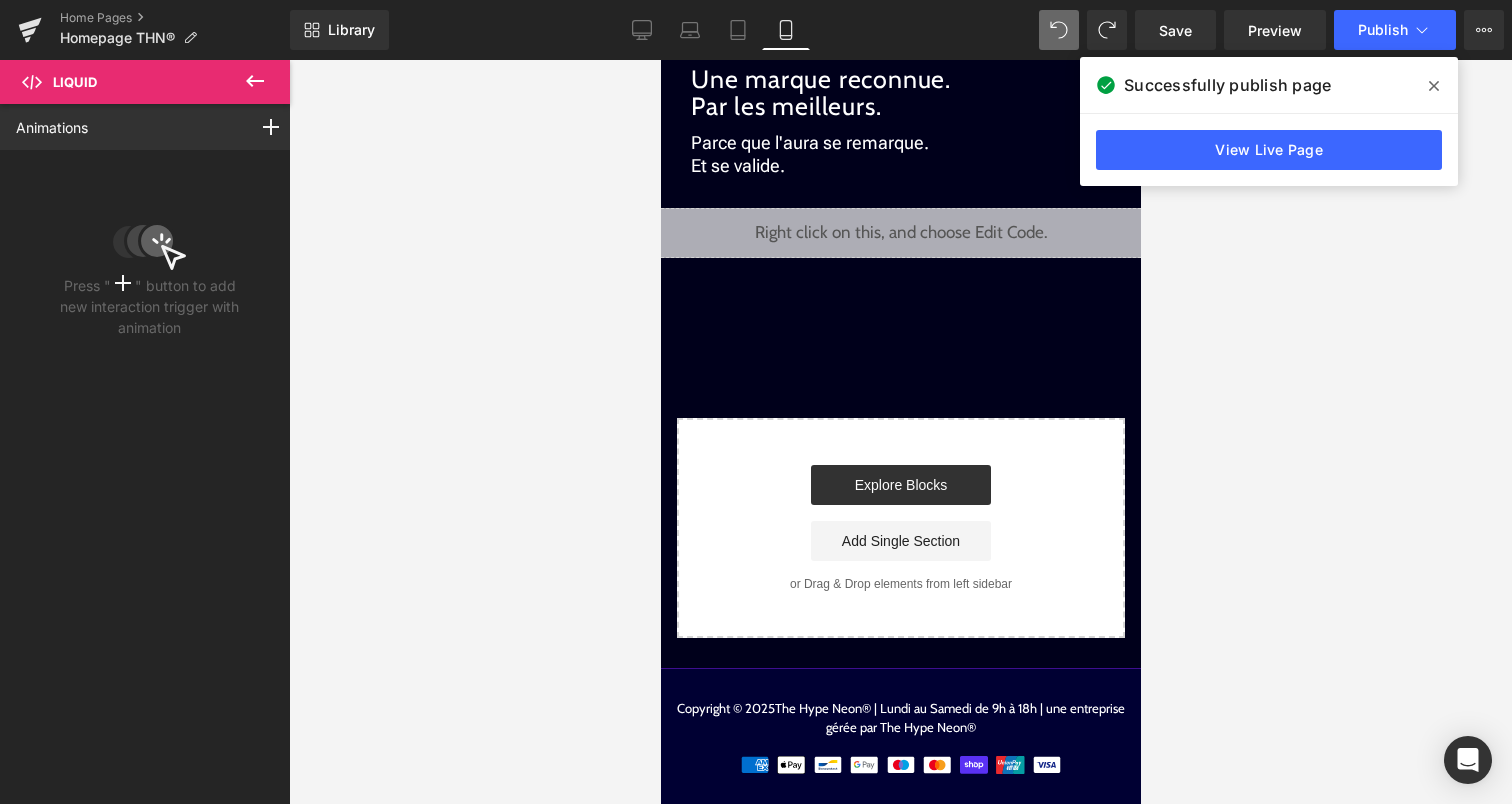 click at bounding box center (922, 224) 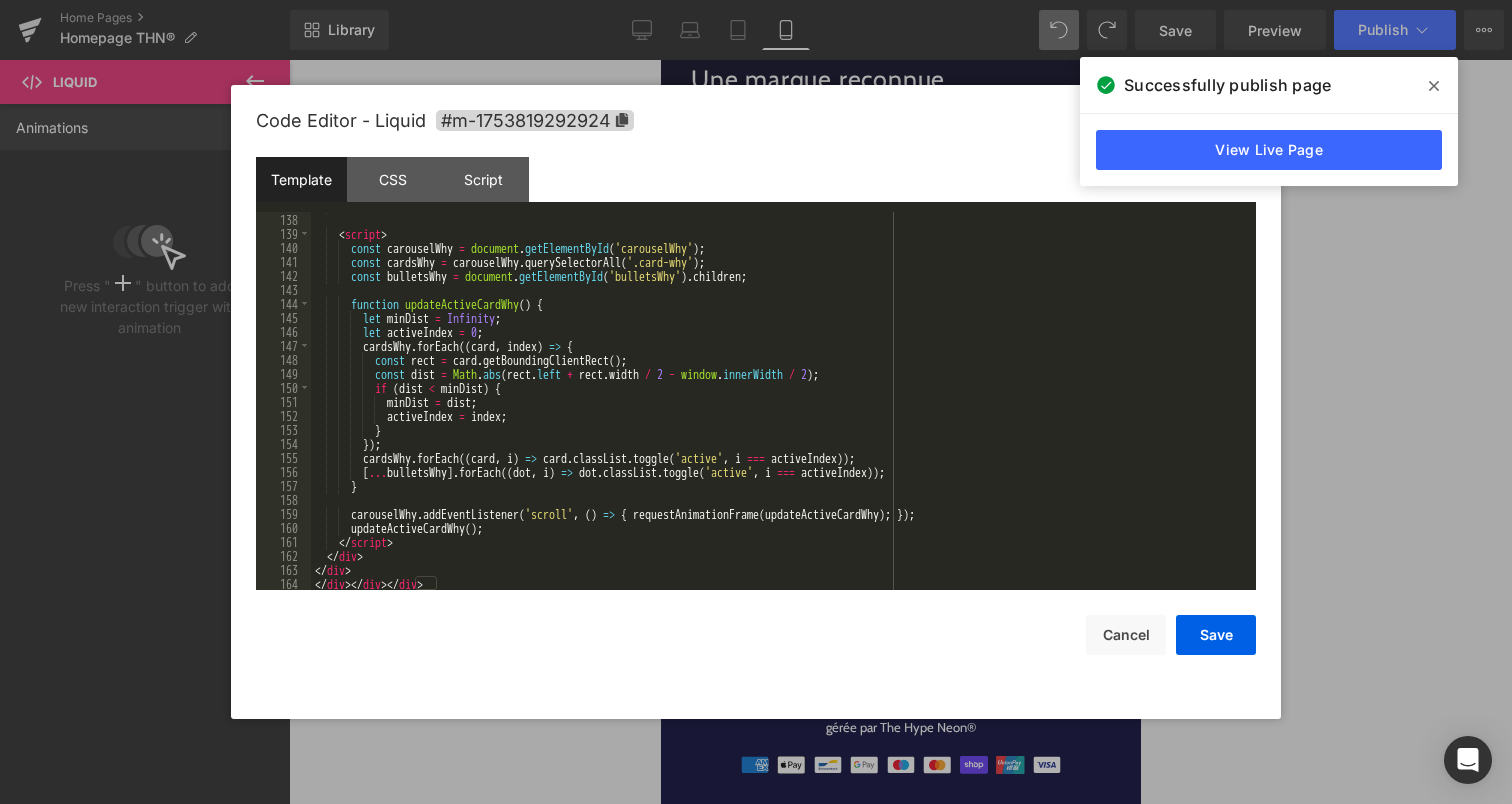 scroll, scrollTop: 2057, scrollLeft: 0, axis: vertical 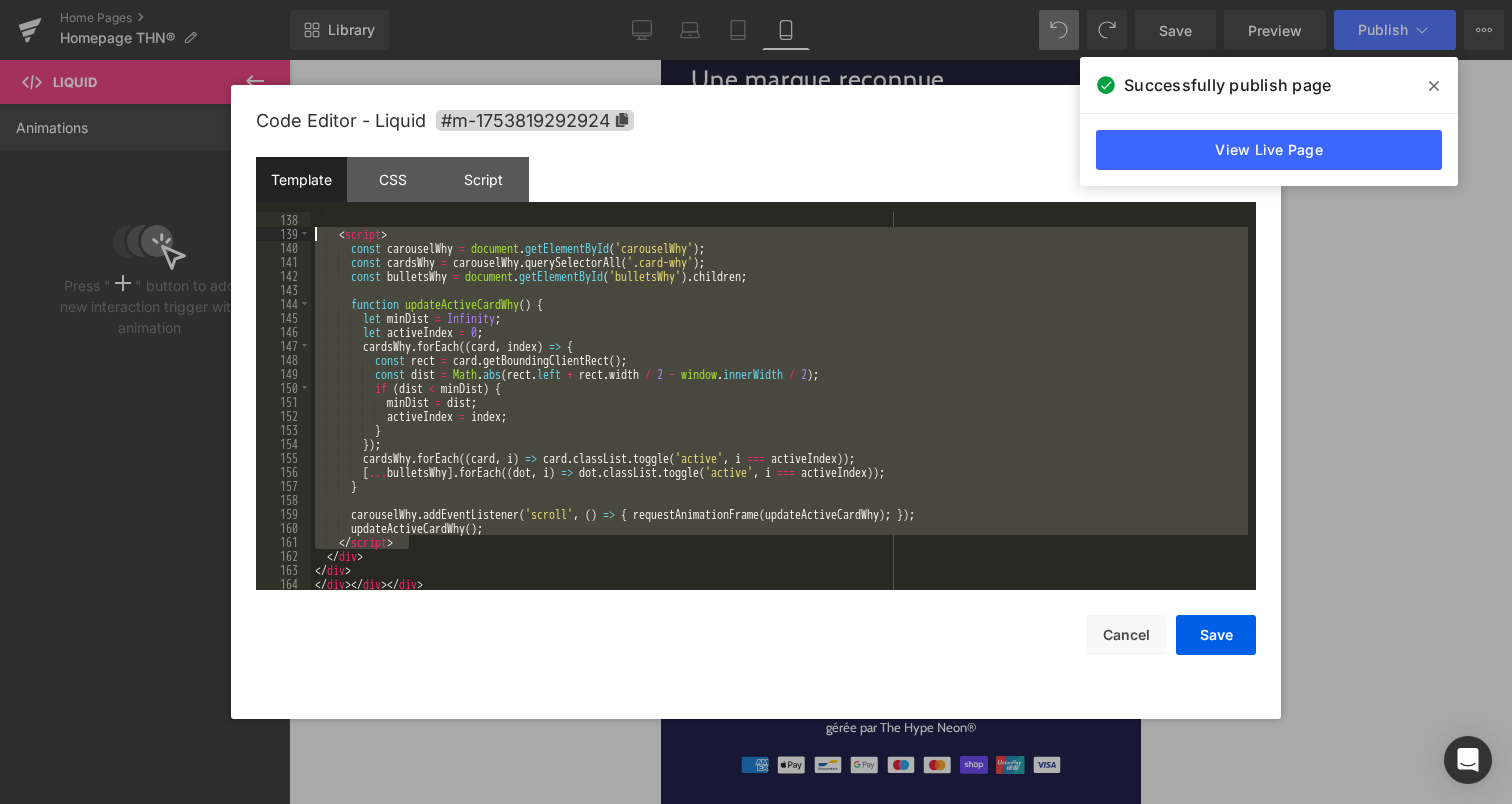 drag, startPoint x: 420, startPoint y: 543, endPoint x: 314, endPoint y: 233, distance: 327.62173 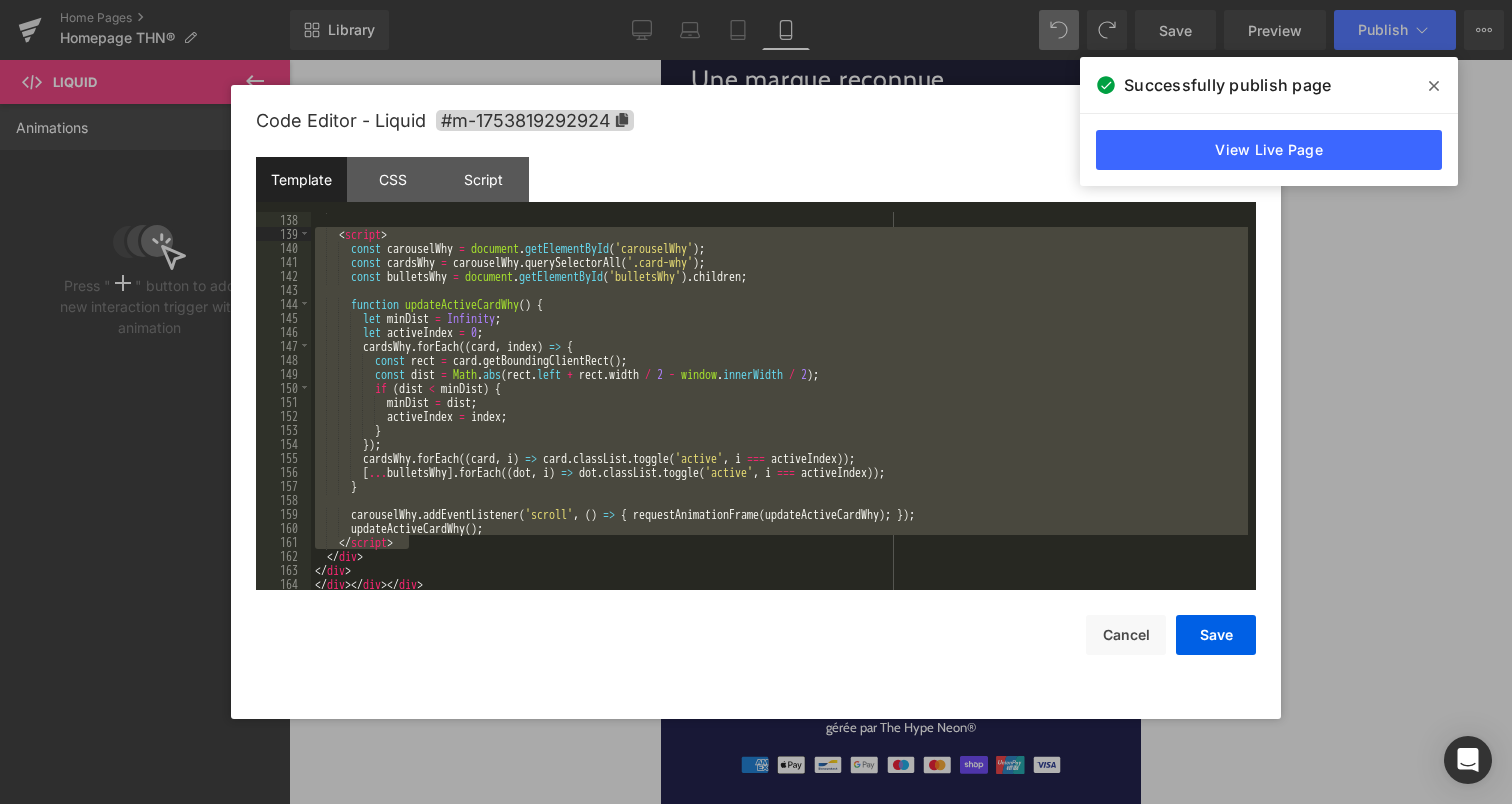 scroll, scrollTop: 1834, scrollLeft: 0, axis: vertical 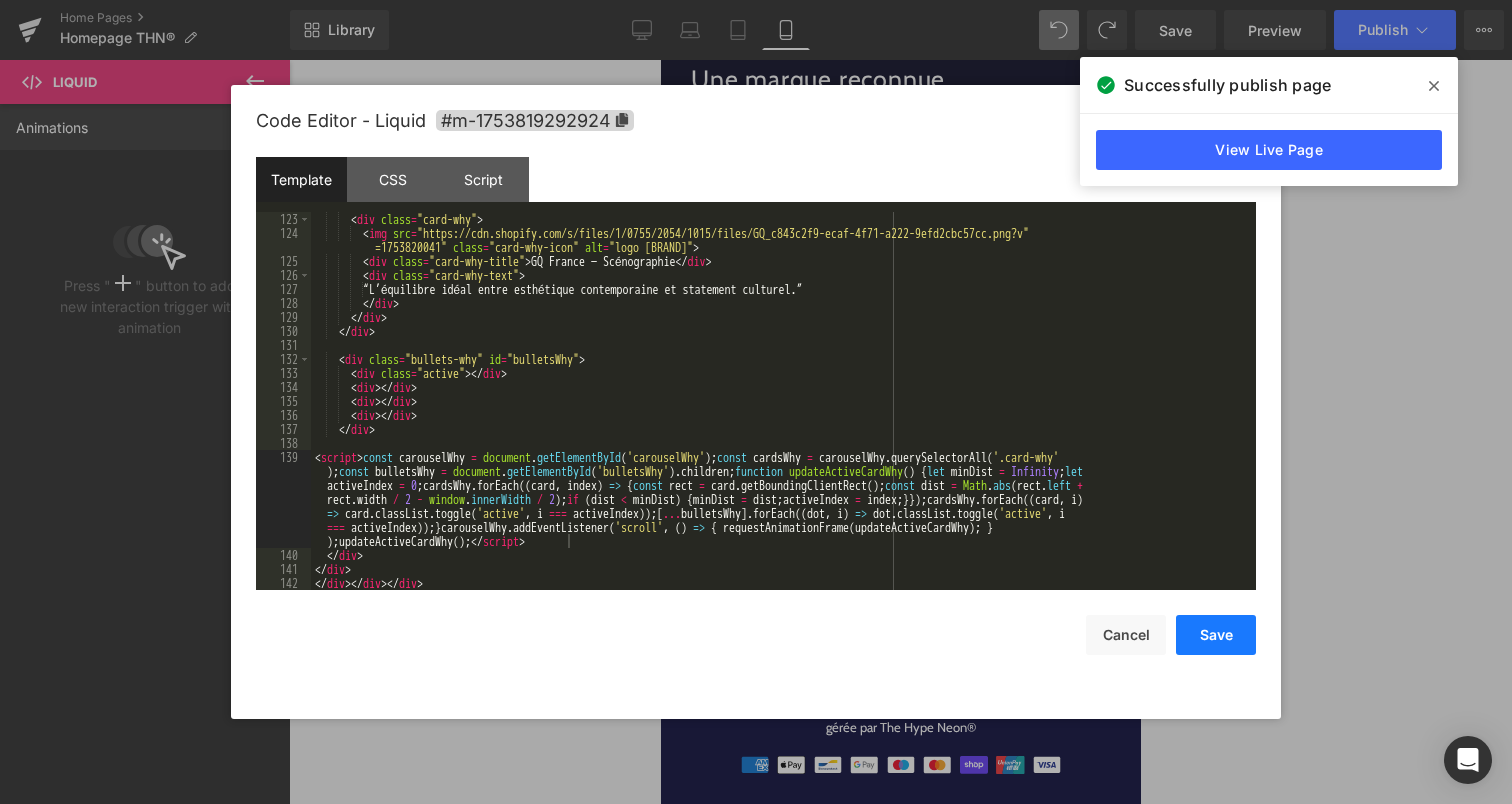 click on "Save" at bounding box center [1216, 635] 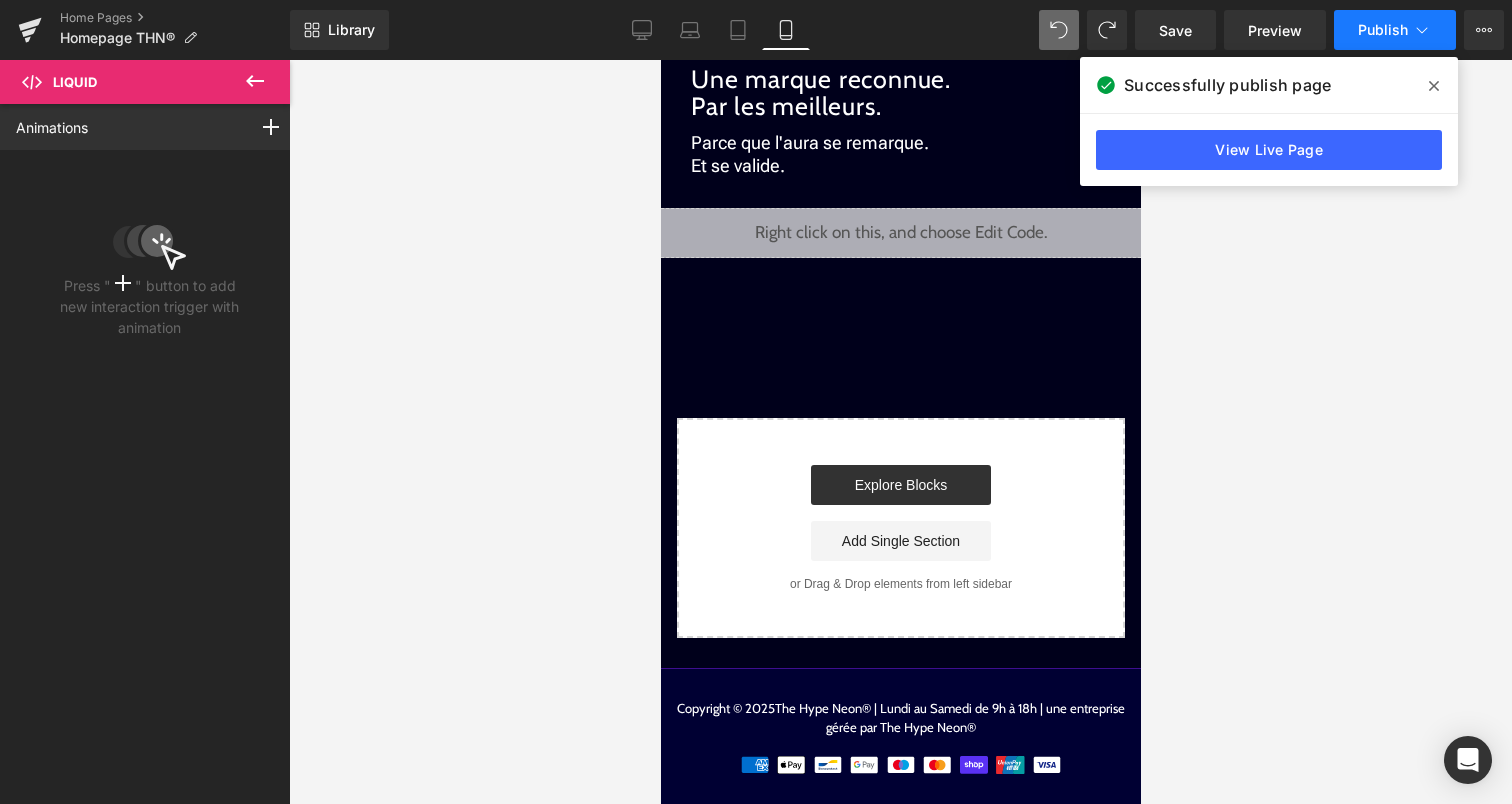 click on "Publish" at bounding box center [1395, 30] 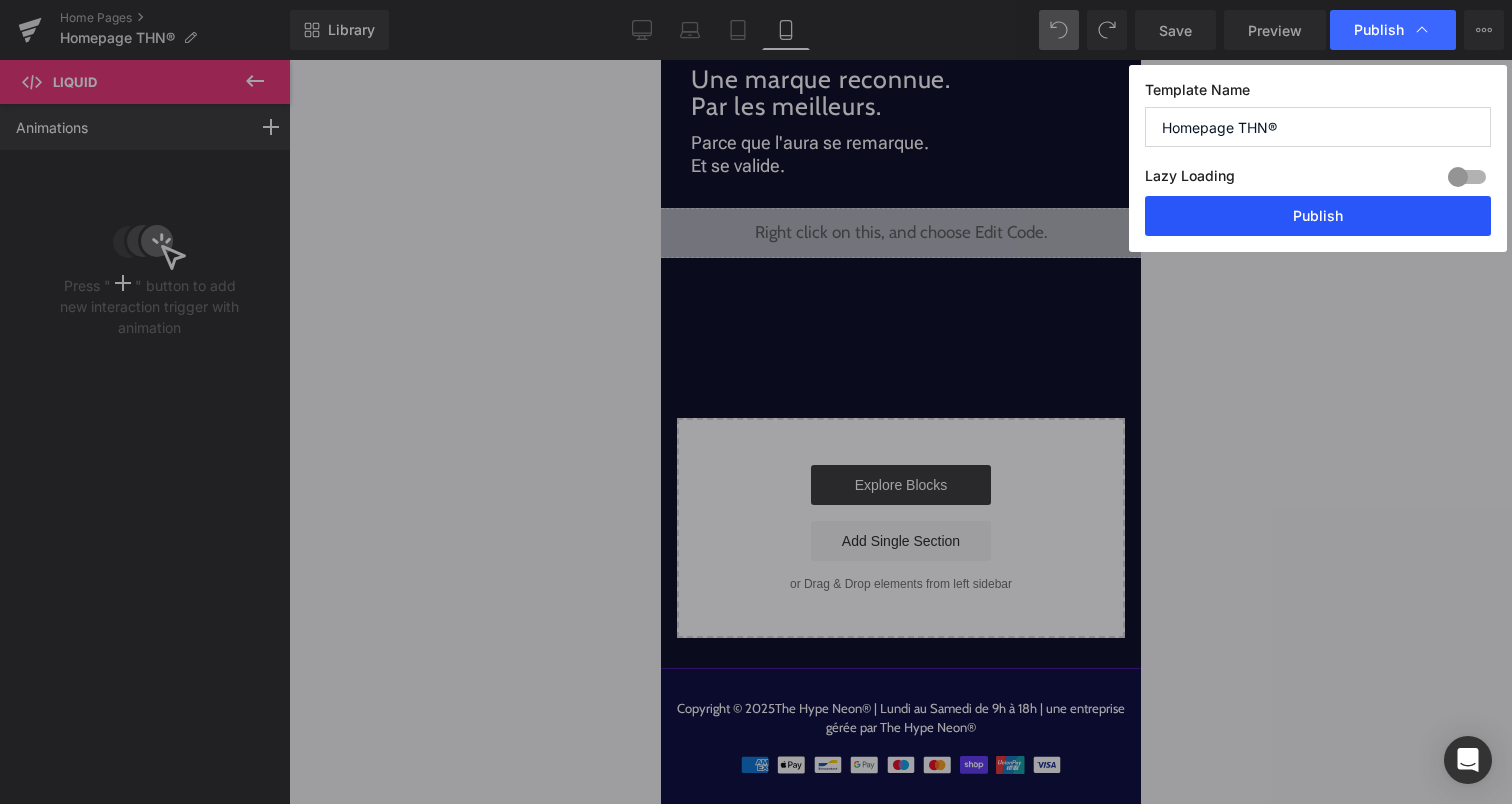 click on "Publish" at bounding box center (1318, 216) 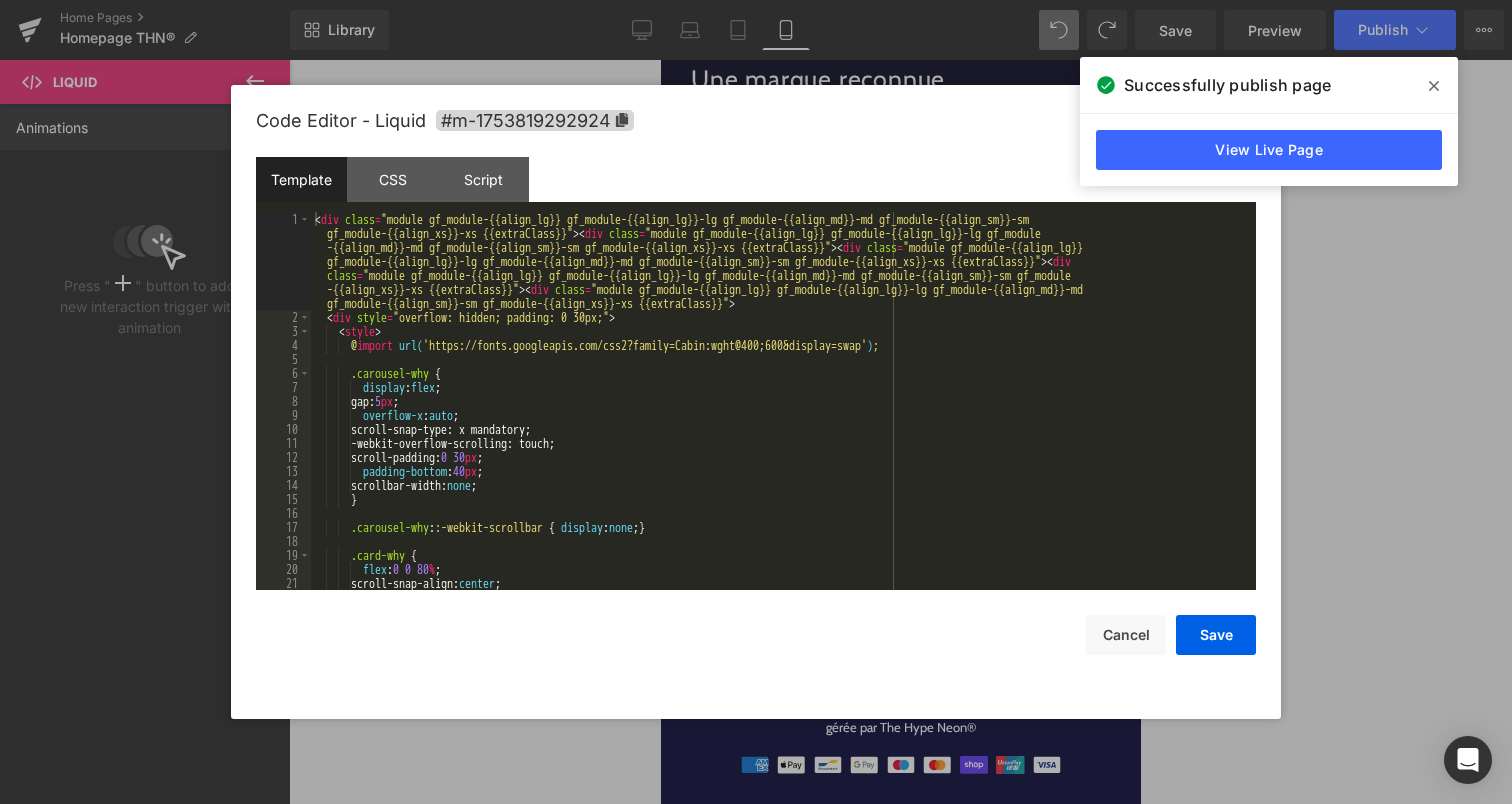 click at bounding box center [922, 224] 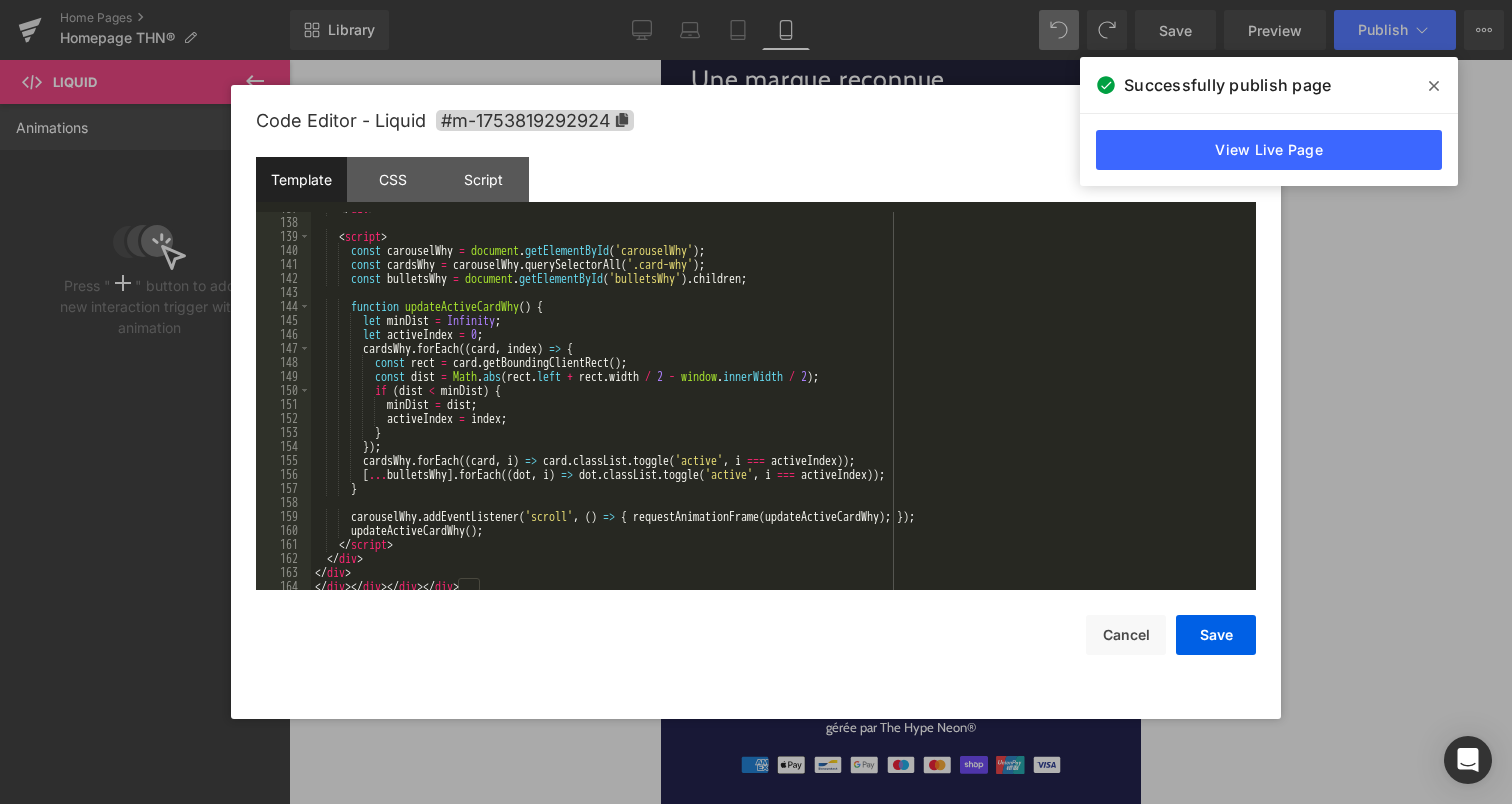 scroll, scrollTop: 2072, scrollLeft: 0, axis: vertical 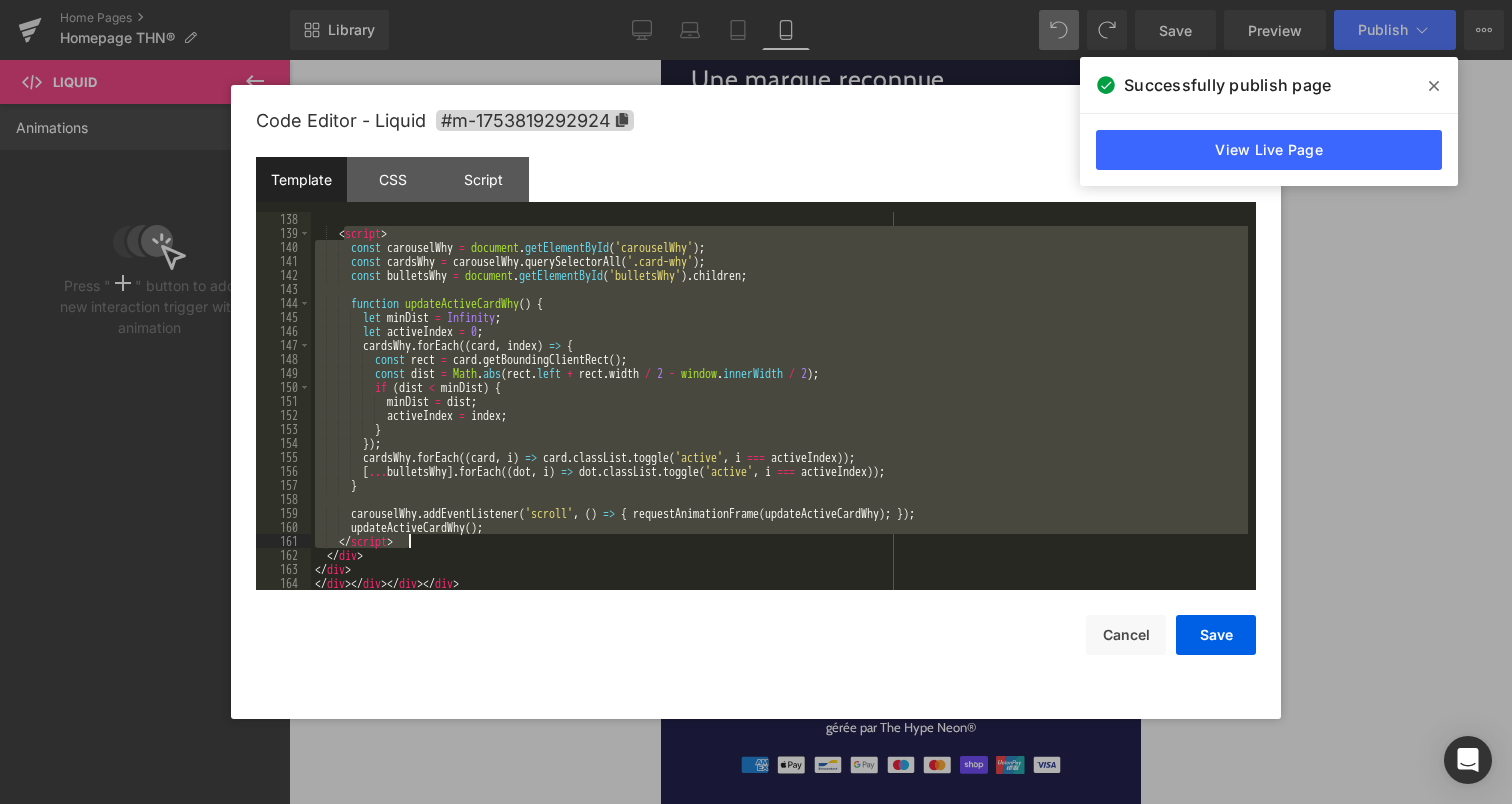drag, startPoint x: 346, startPoint y: 236, endPoint x: 422, endPoint y: 544, distance: 317.23807 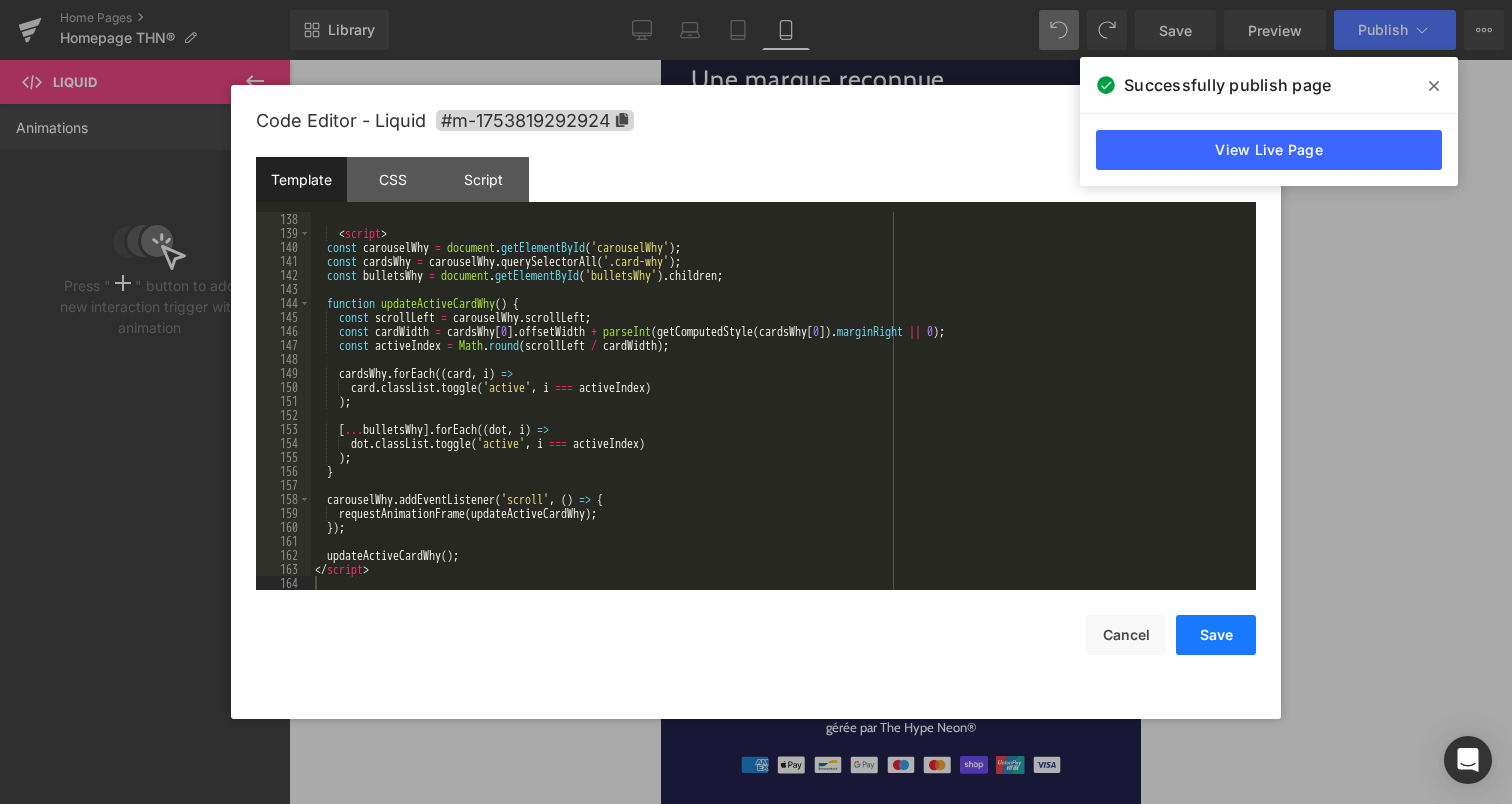 click on "Save" at bounding box center (1216, 635) 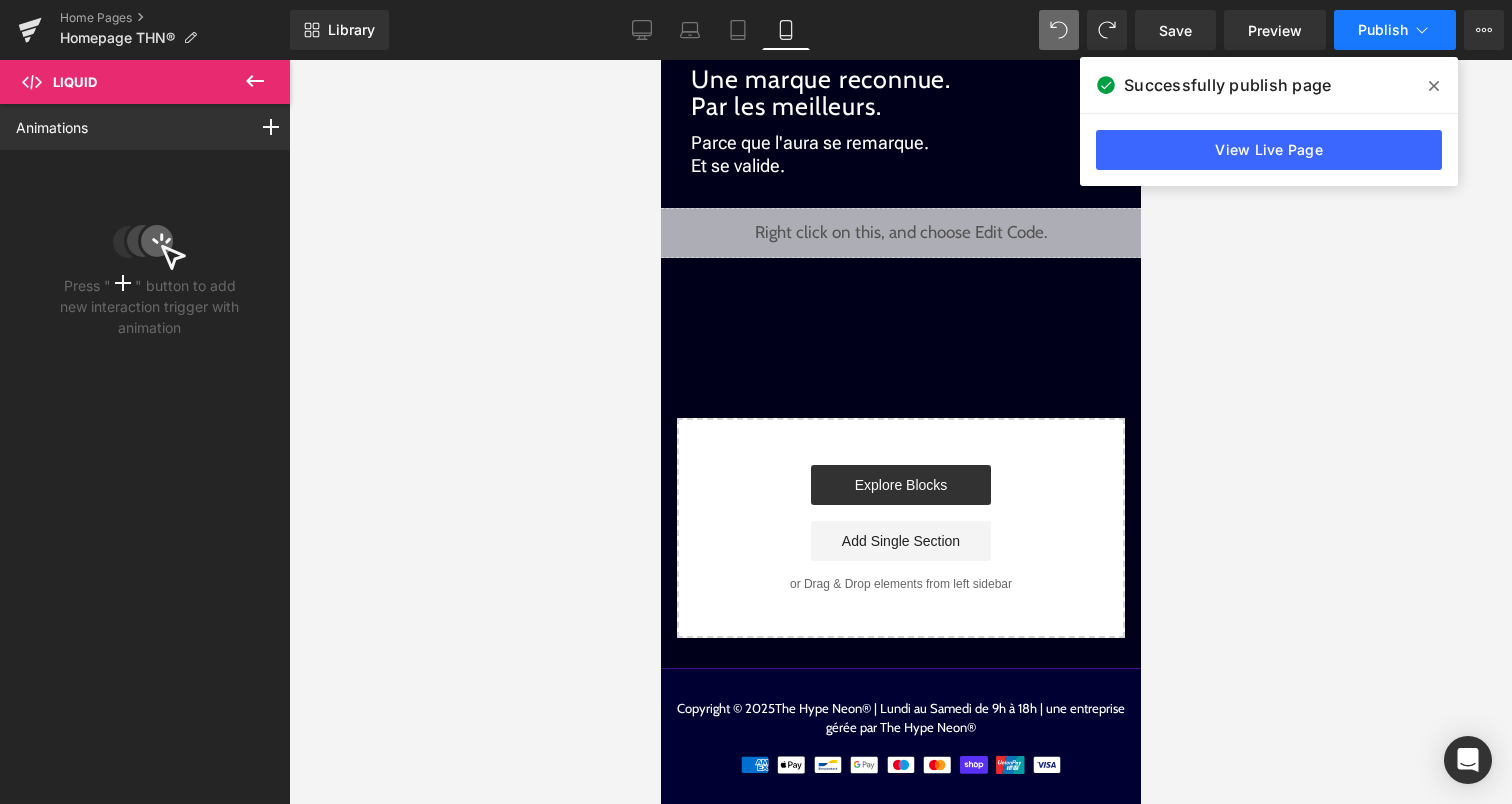 click on "Publish" at bounding box center [1383, 30] 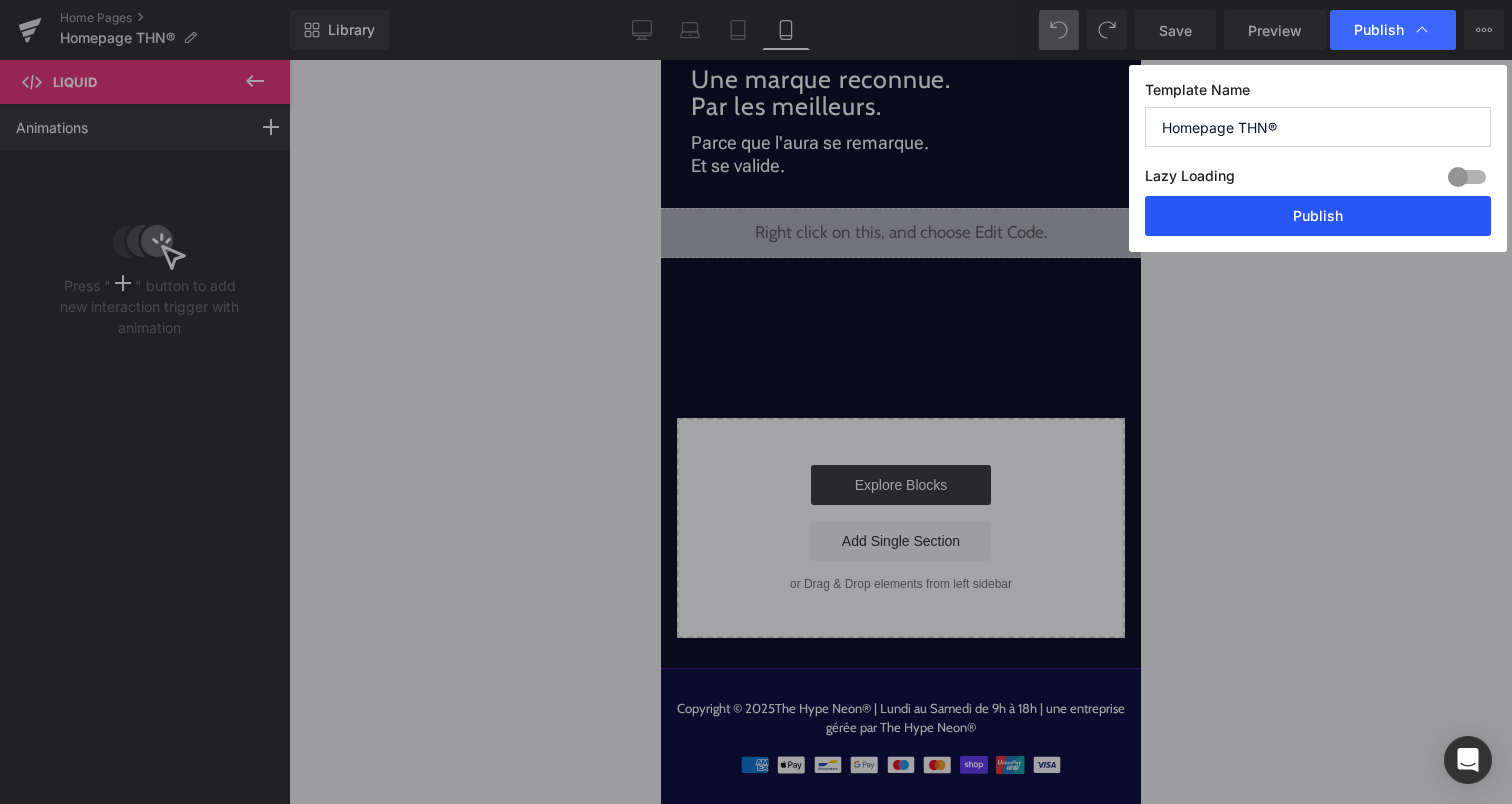 click on "Publish" at bounding box center (1318, 216) 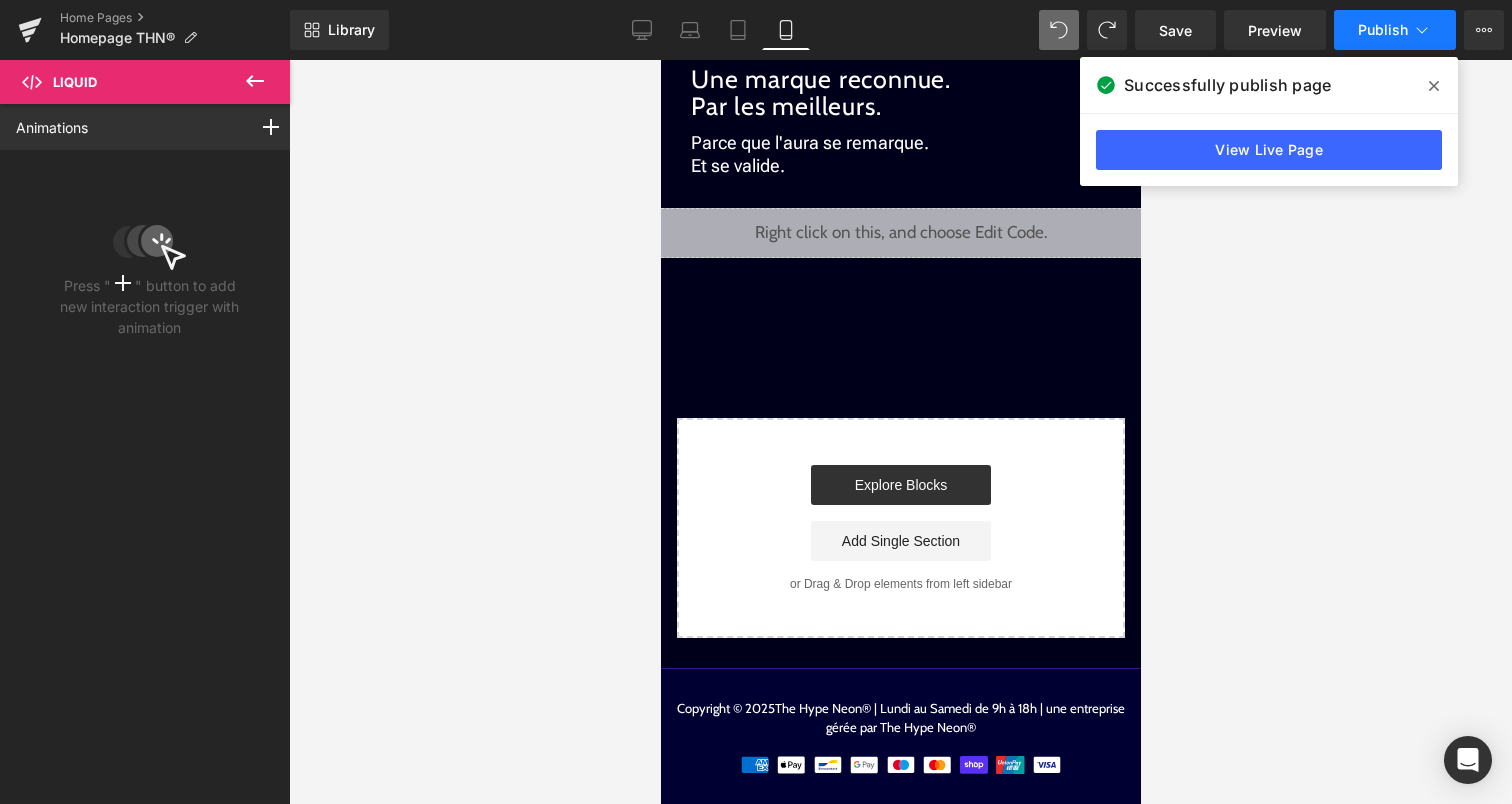 click on "Publish" at bounding box center (1395, 30) 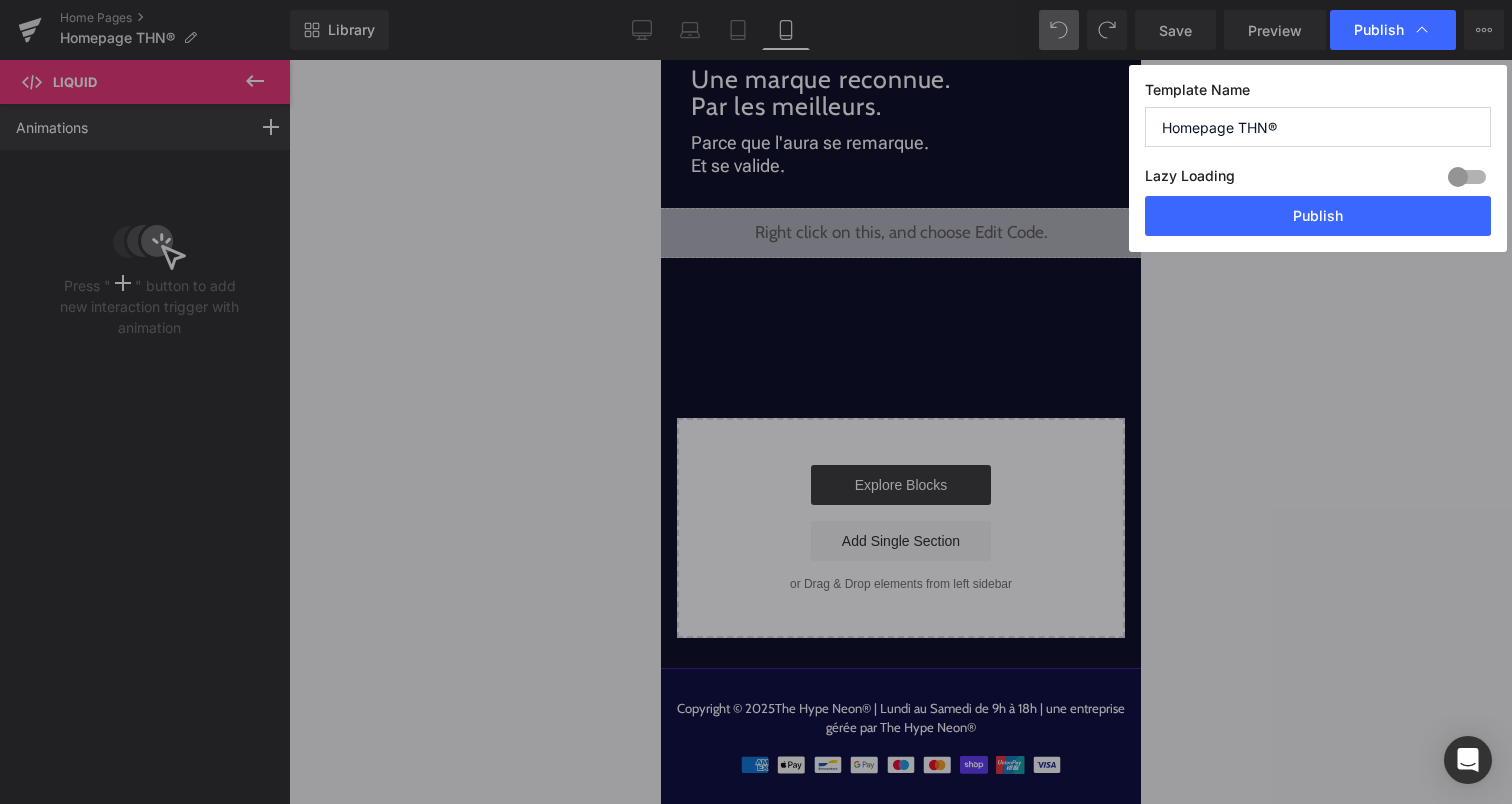 click on "Lazy Loading
Build
Upgrade plan to unlock" at bounding box center [1318, 179] 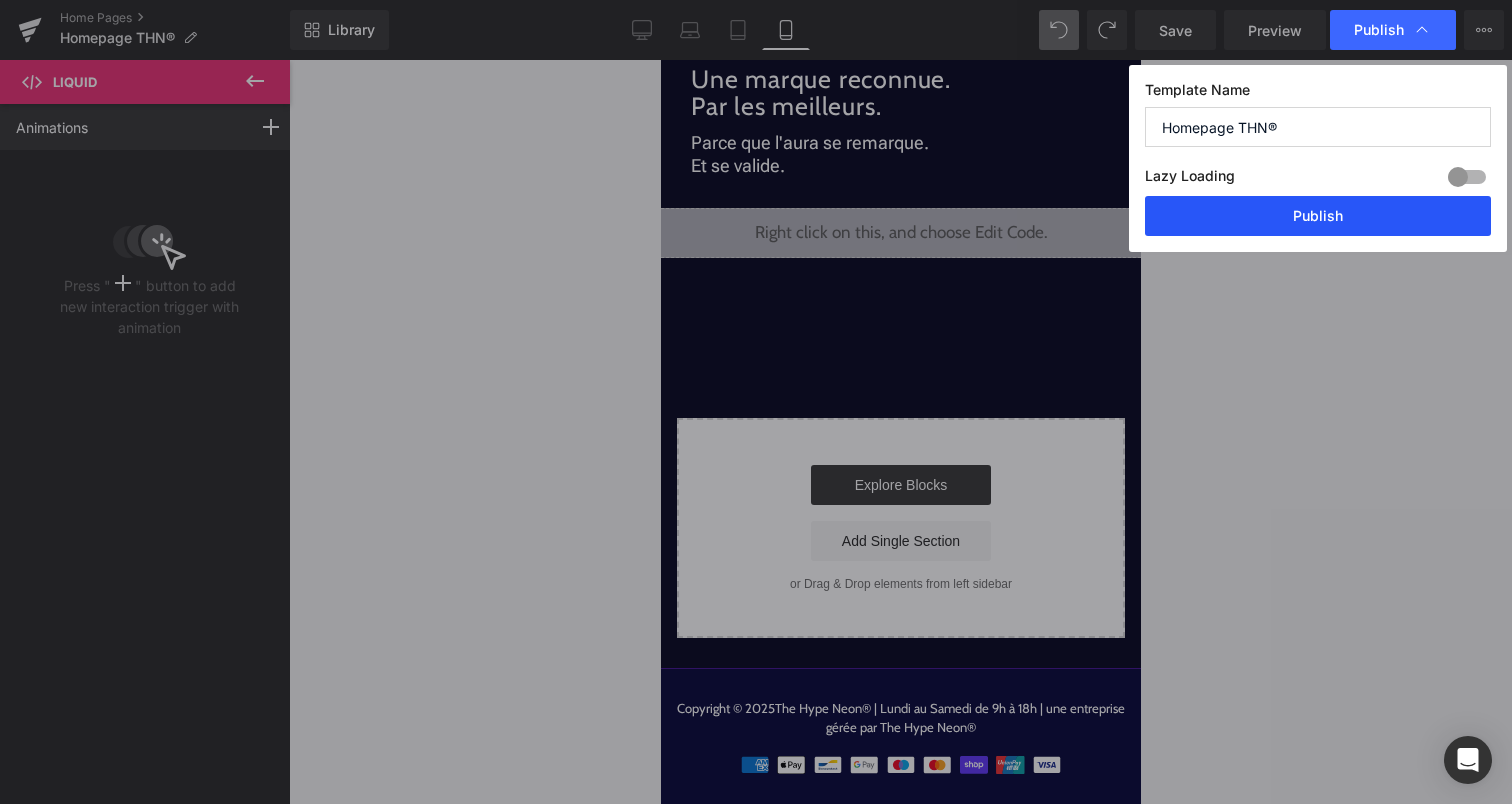 click on "Publish" at bounding box center [1318, 216] 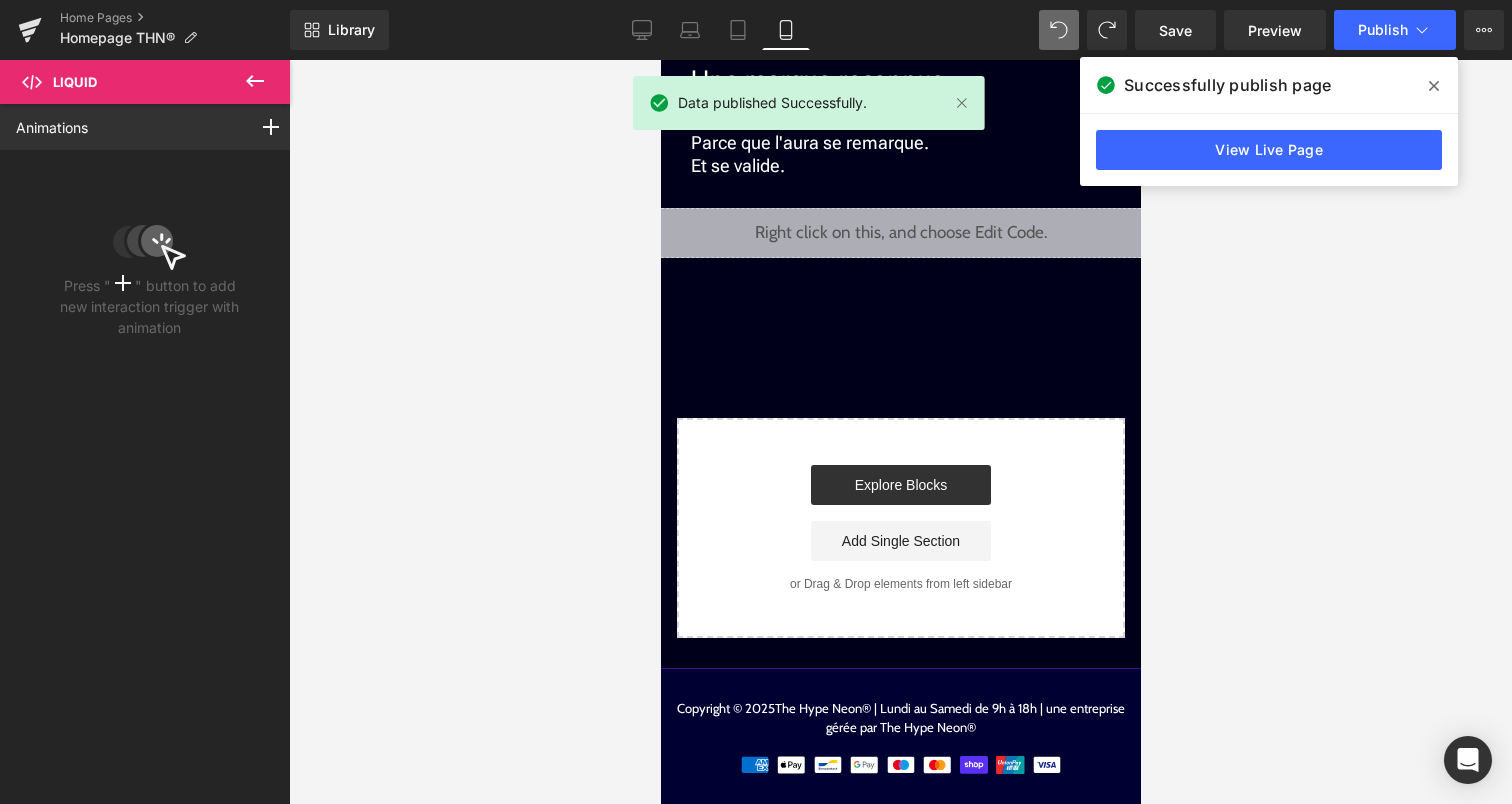 click 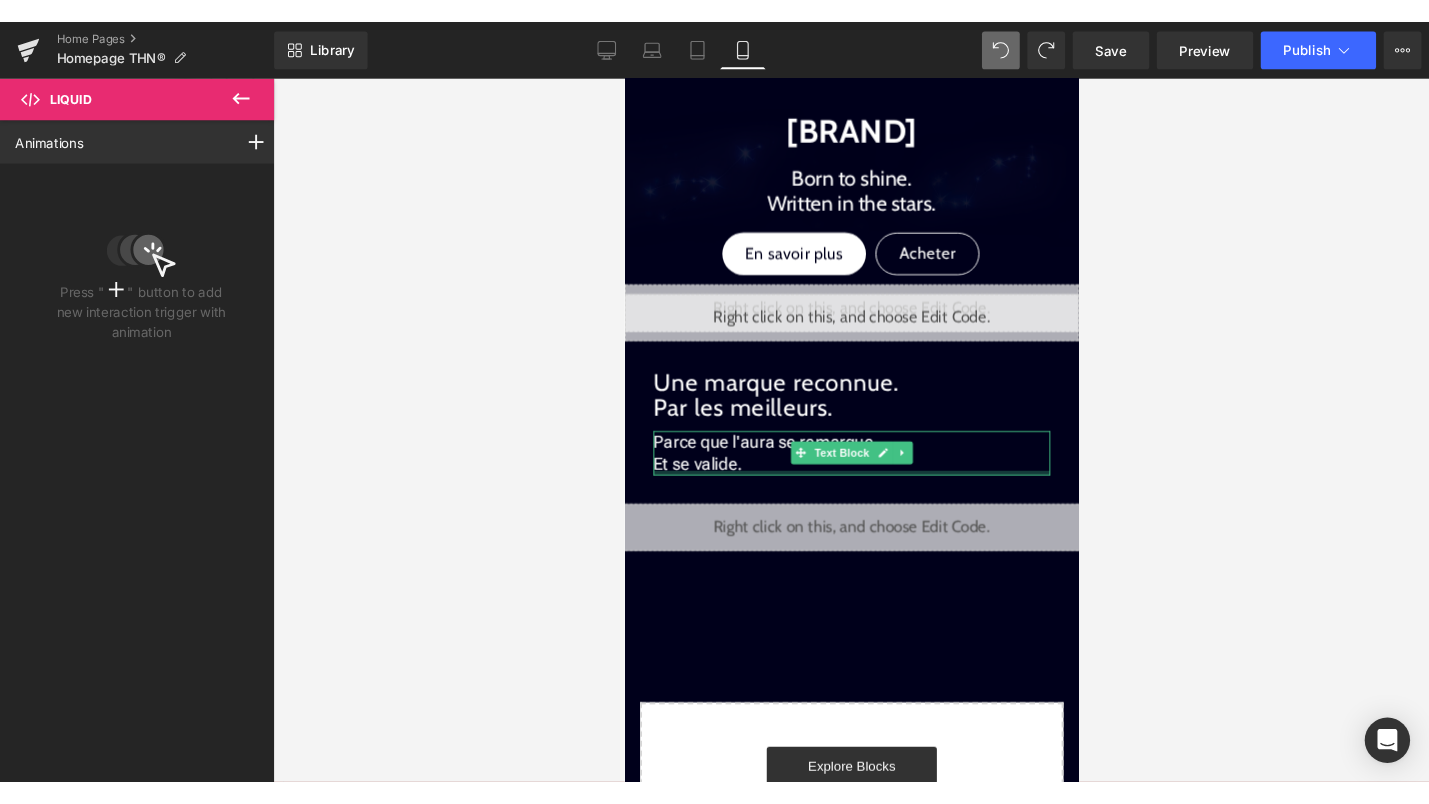 scroll, scrollTop: 1668, scrollLeft: 0, axis: vertical 